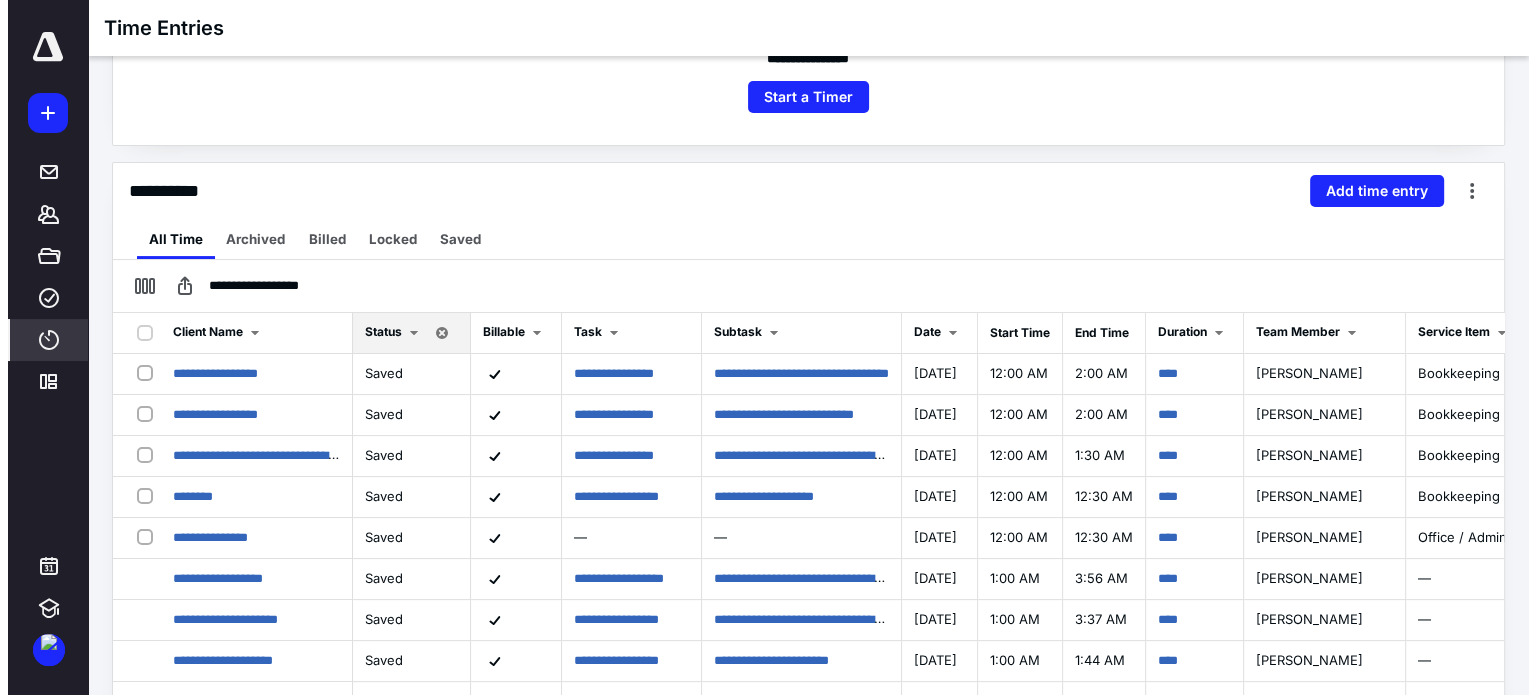 scroll, scrollTop: 0, scrollLeft: 0, axis: both 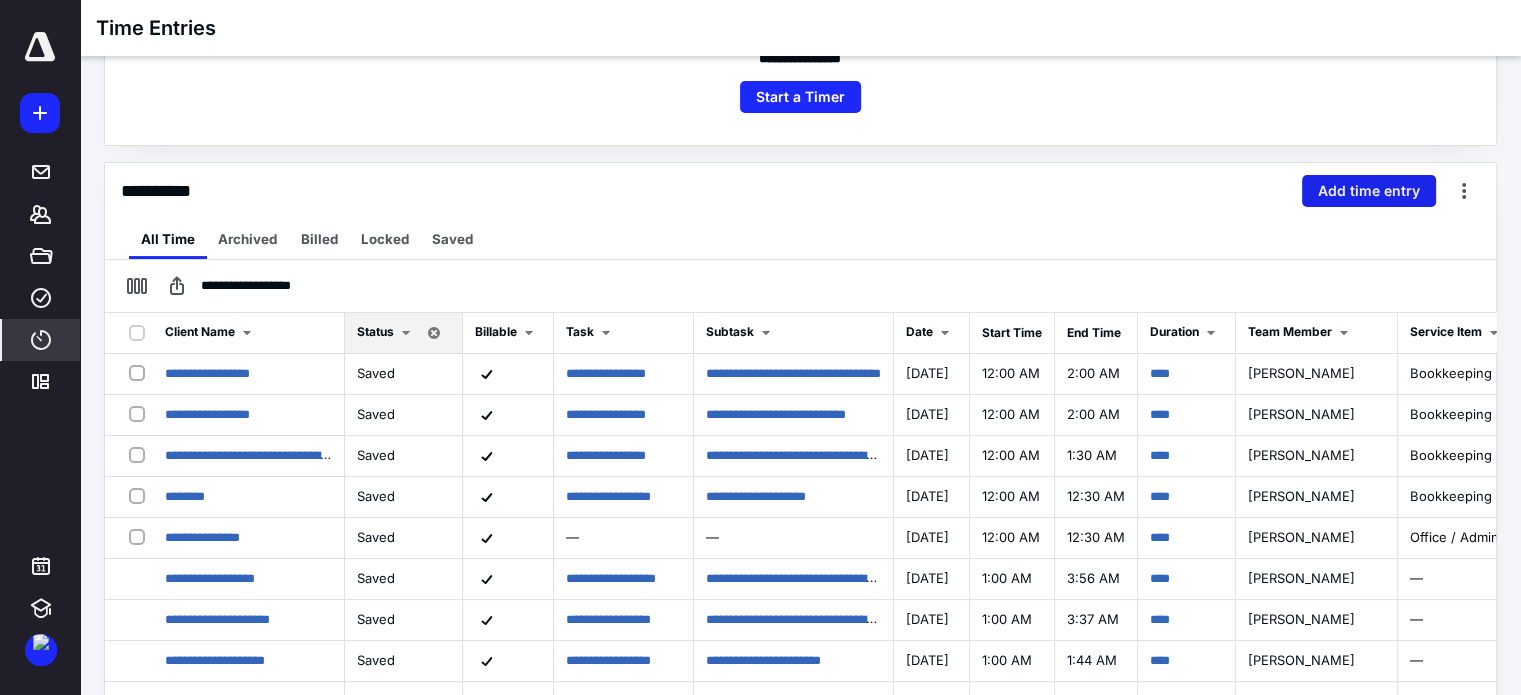 click on "Add time entry" at bounding box center [1369, 191] 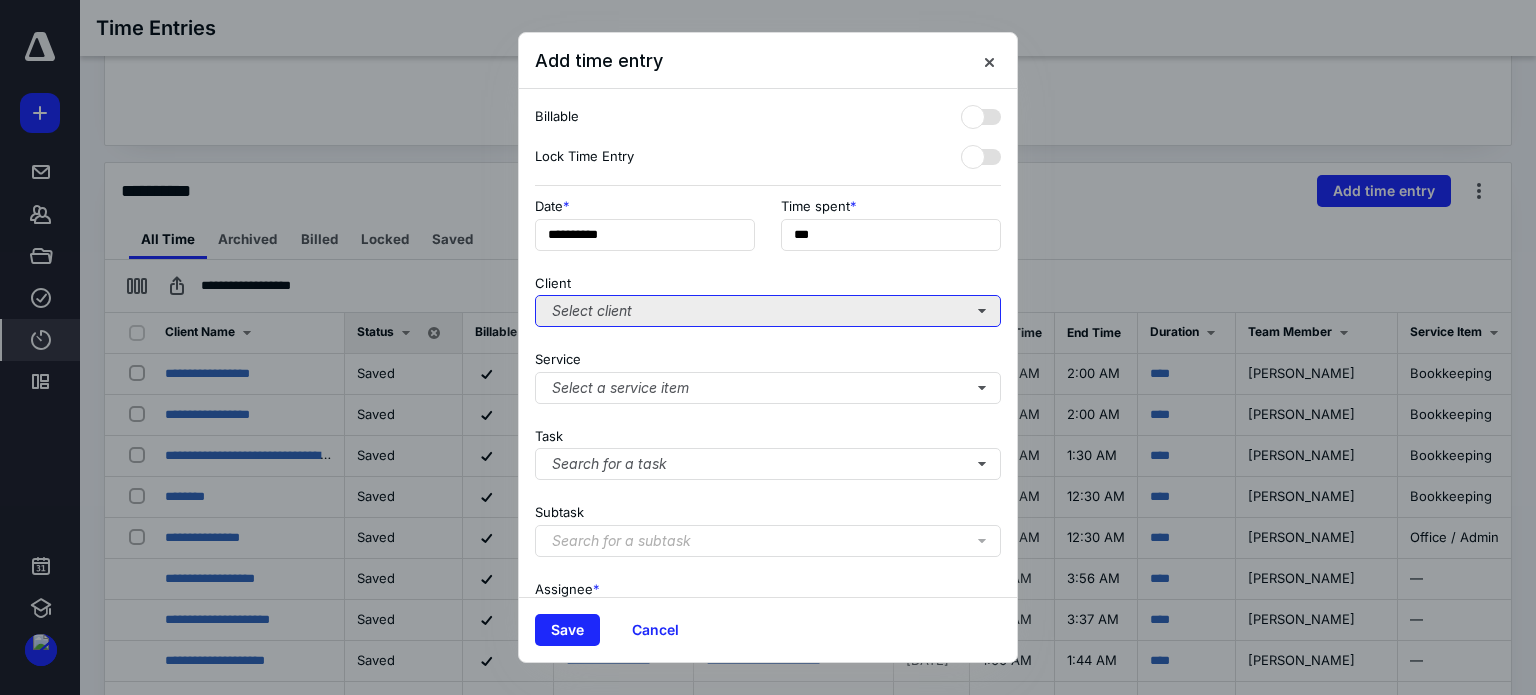 click on "Select client" at bounding box center (768, 311) 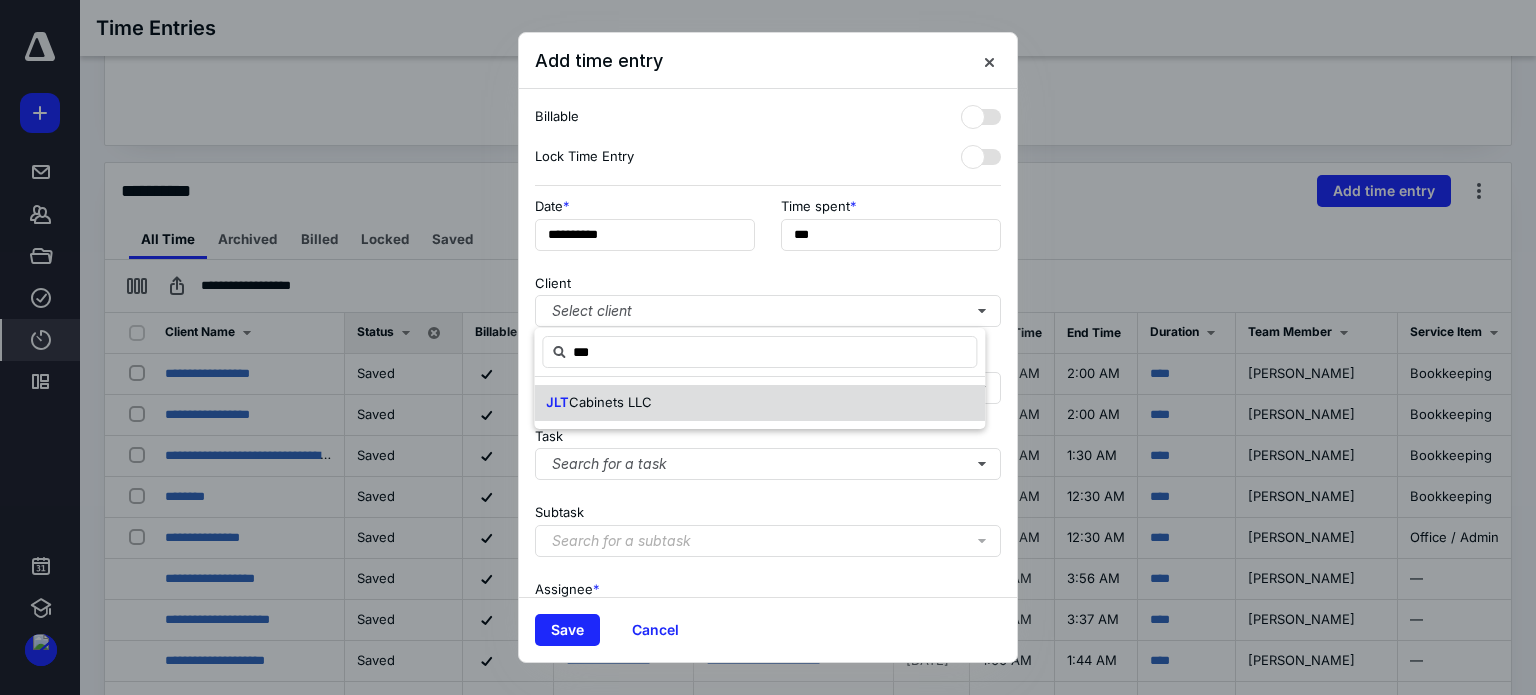 click on "Cabinets LLC" at bounding box center (610, 402) 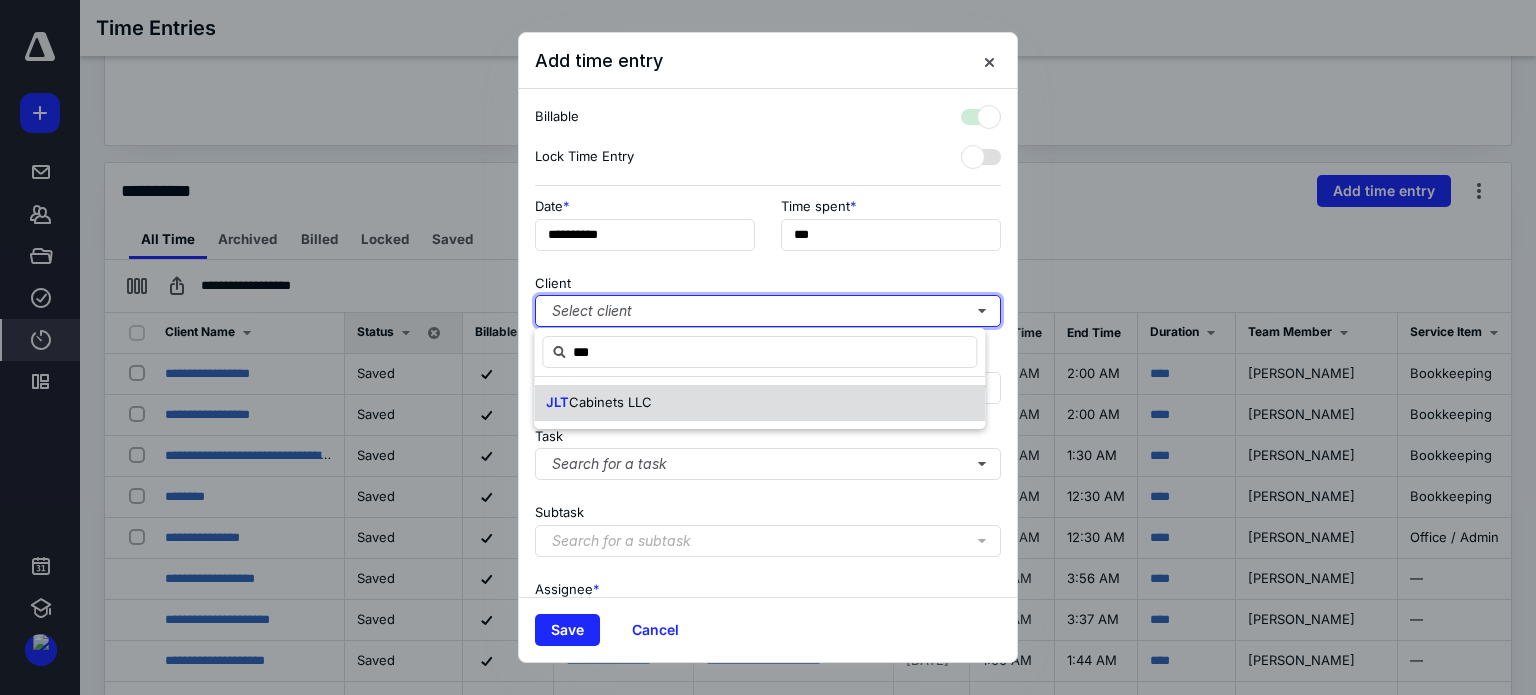 checkbox on "true" 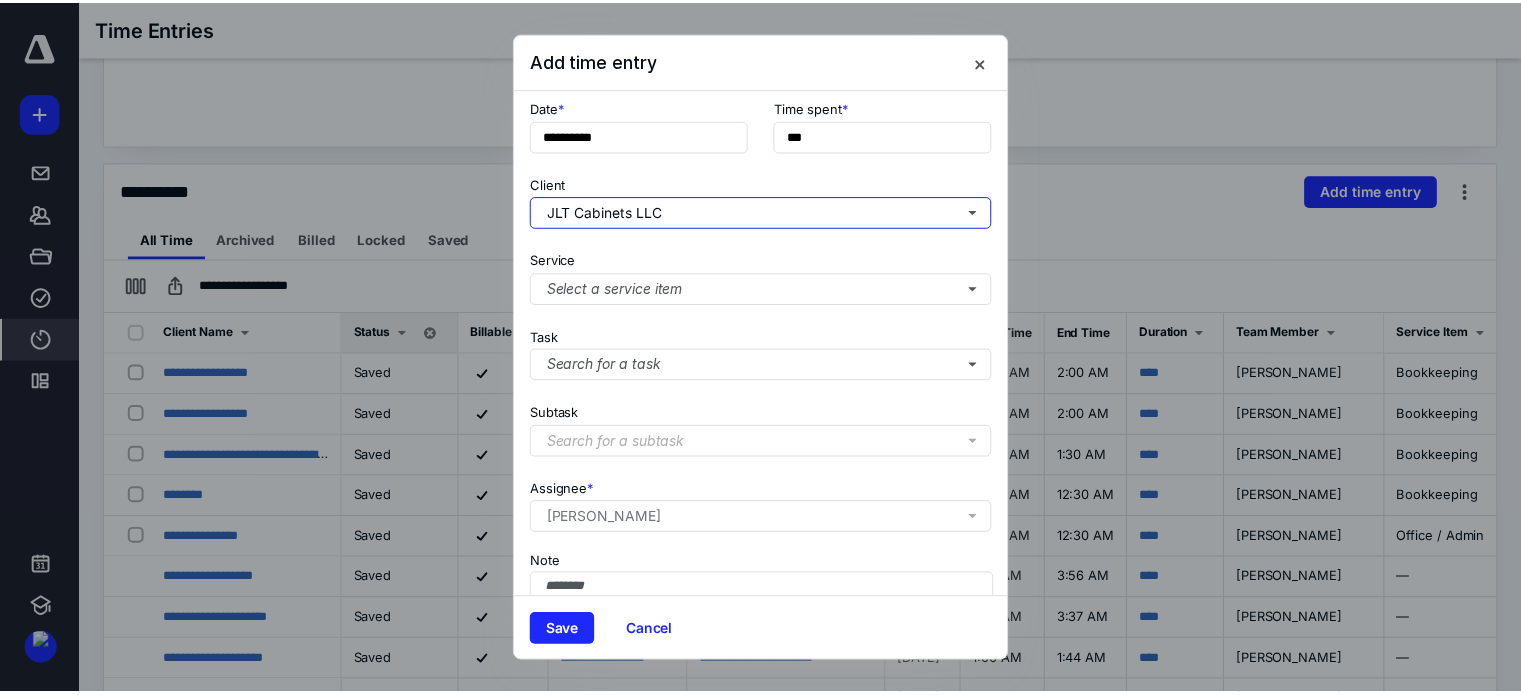 scroll, scrollTop: 100, scrollLeft: 0, axis: vertical 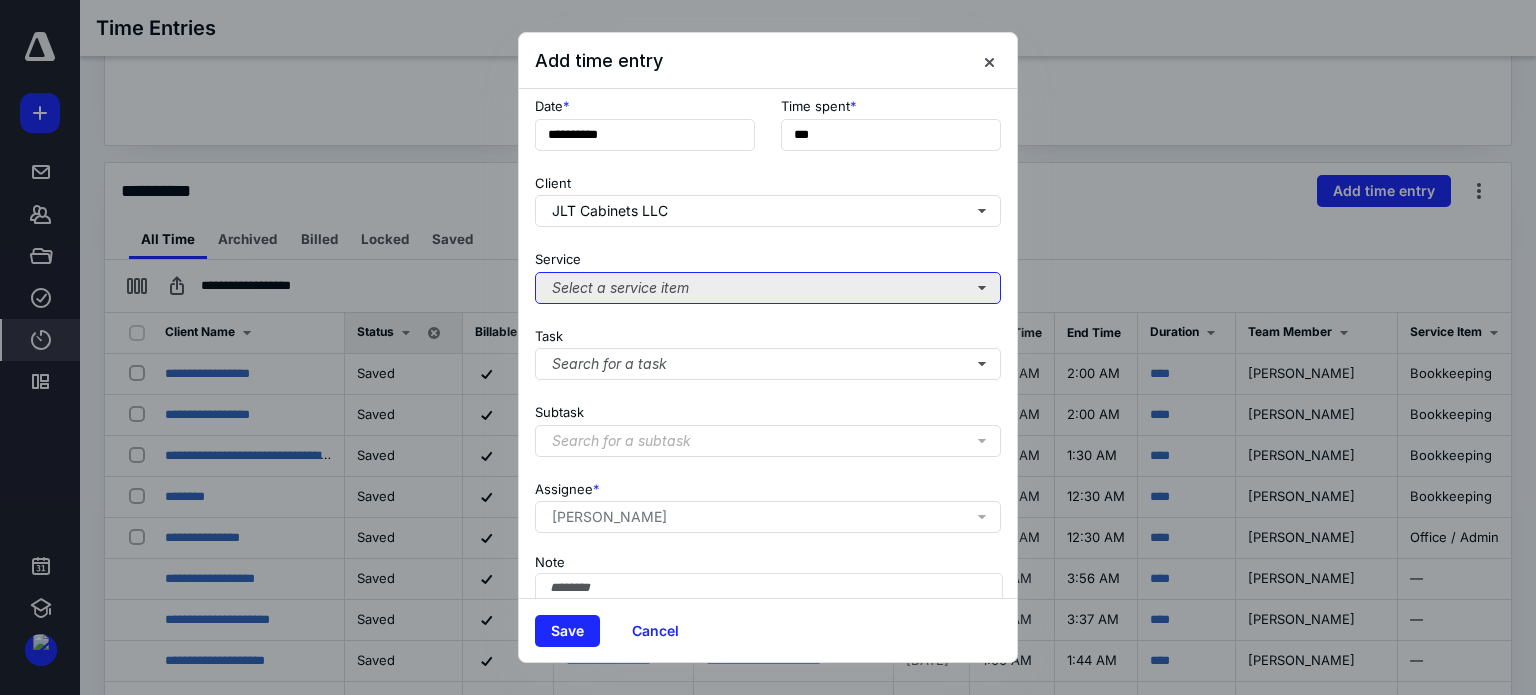click on "Select a service item" at bounding box center (768, 288) 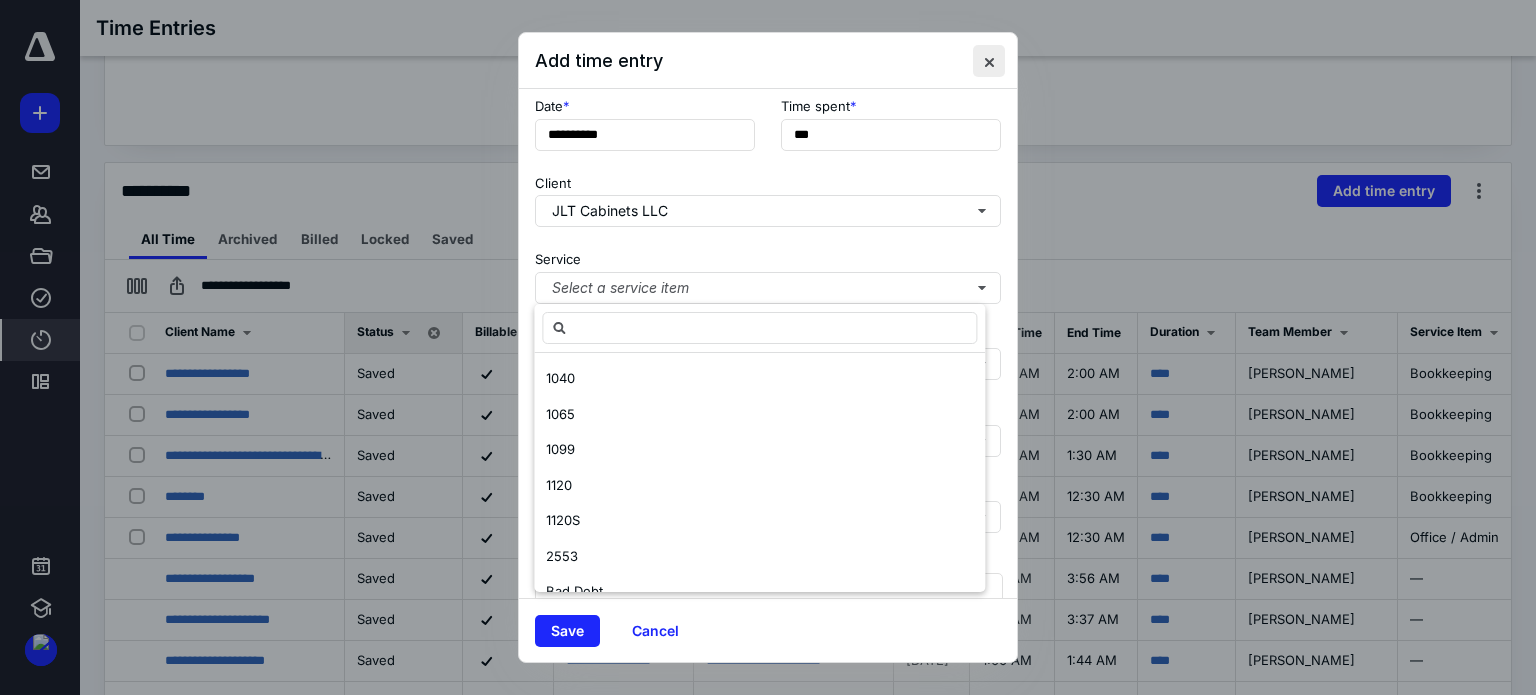 click at bounding box center [989, 61] 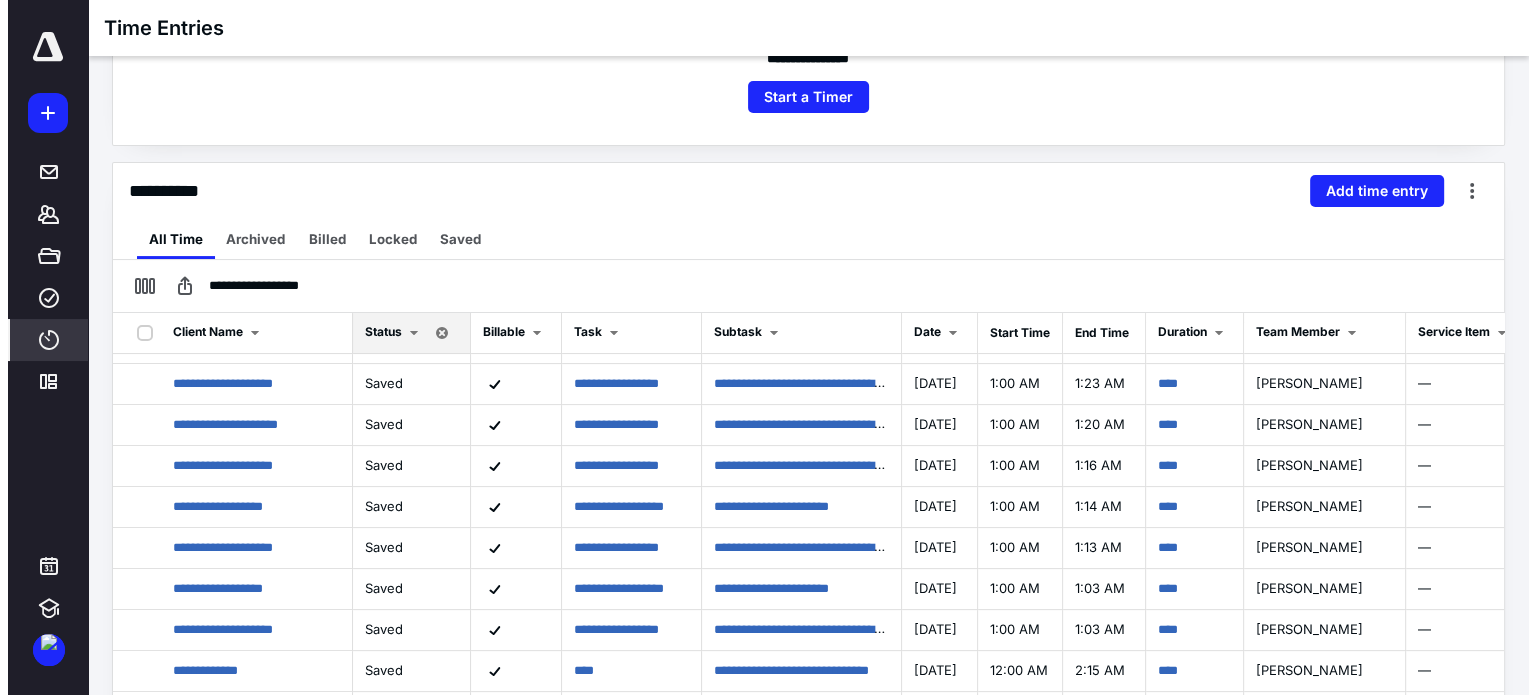 scroll, scrollTop: 0, scrollLeft: 0, axis: both 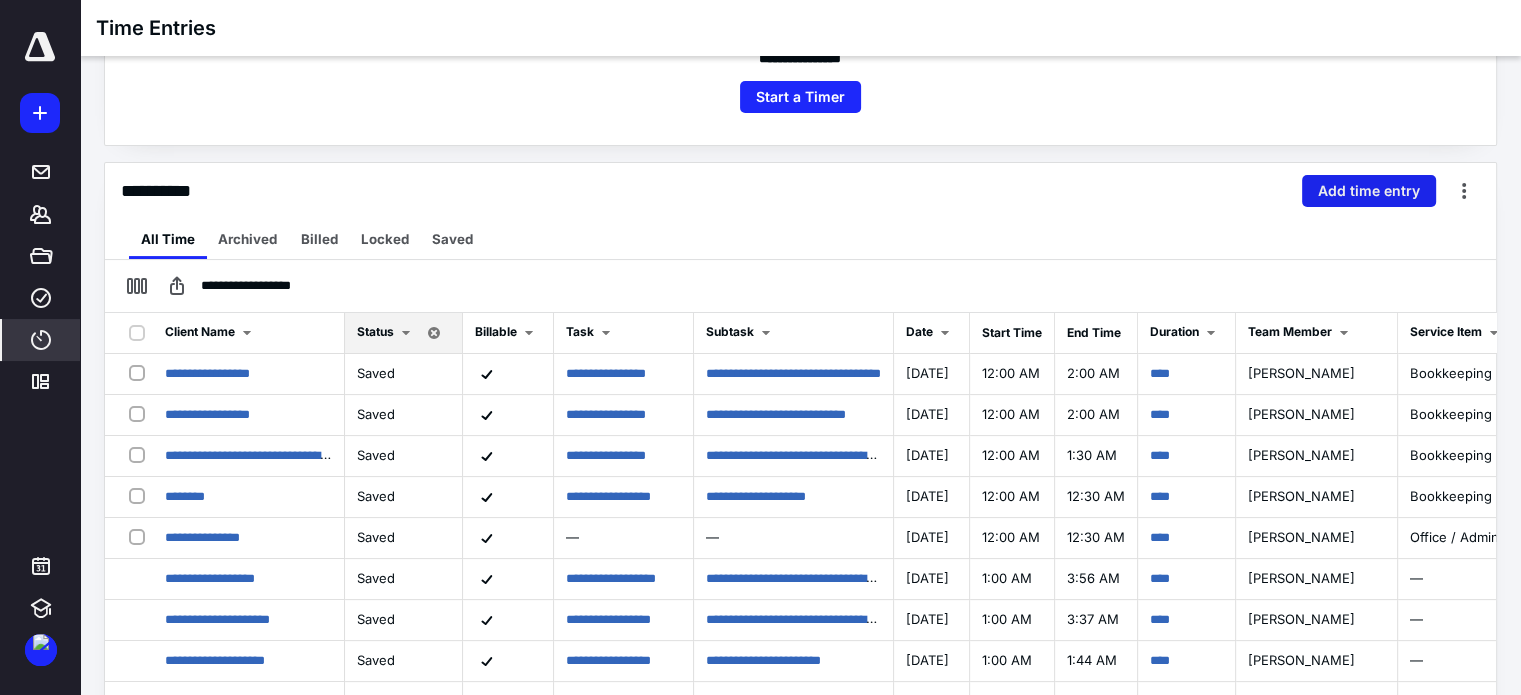click on "Add time entry" at bounding box center [1369, 191] 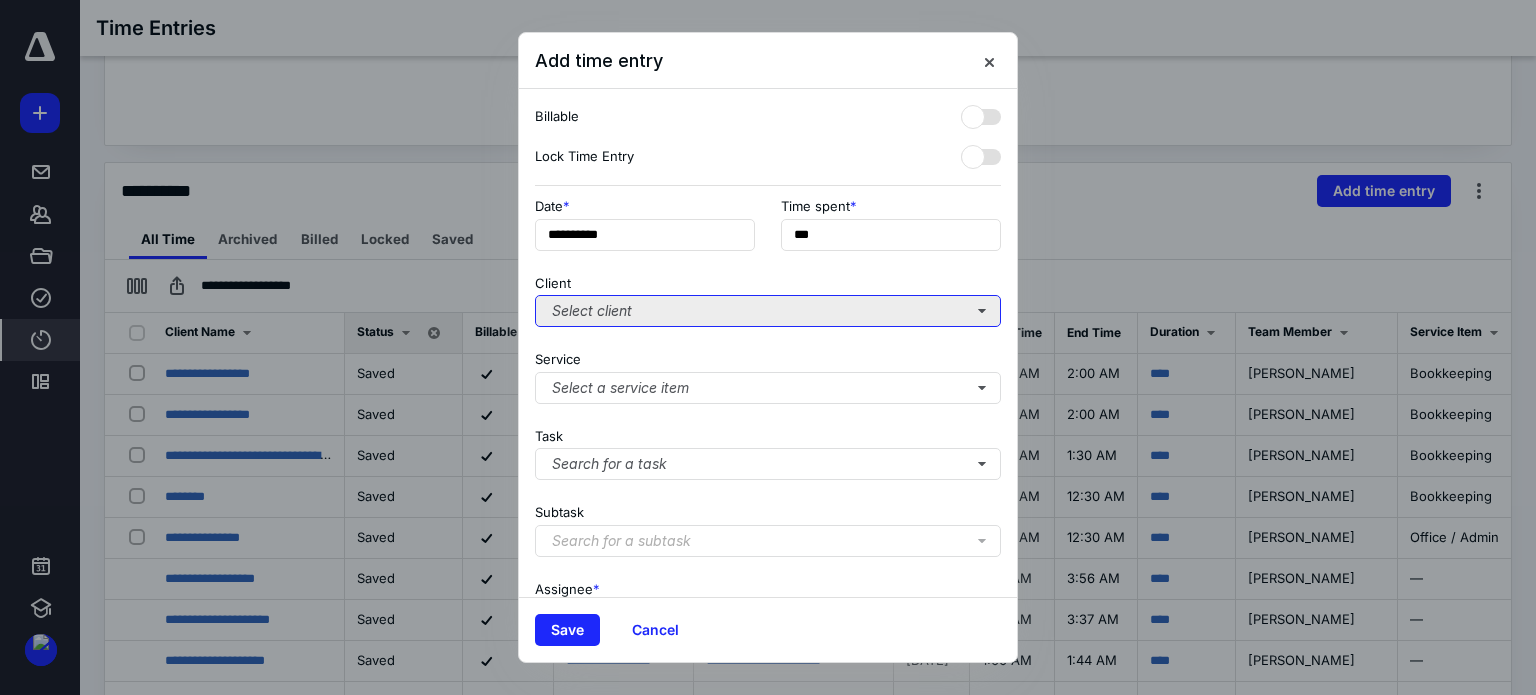 click on "Select client" at bounding box center [768, 311] 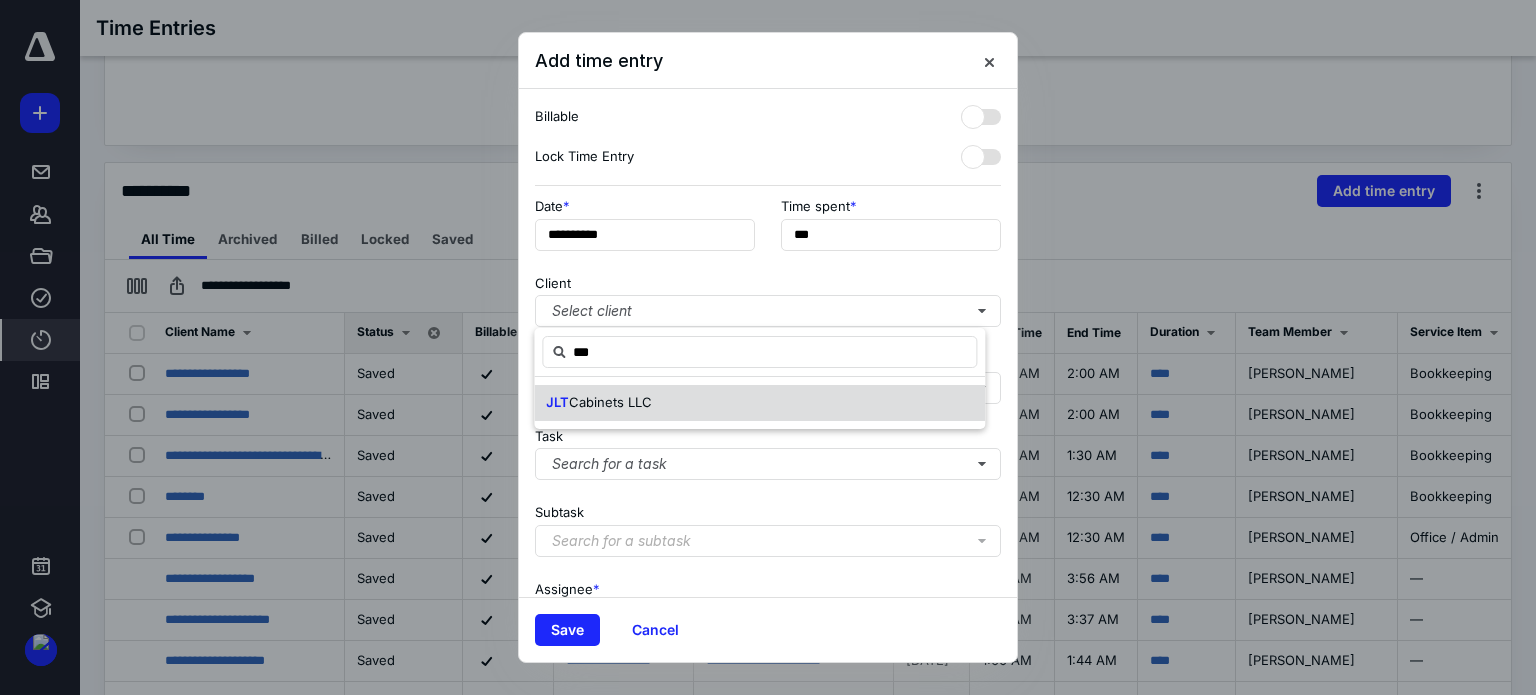 click on "JLT  Cabinets LLC" at bounding box center (759, 403) 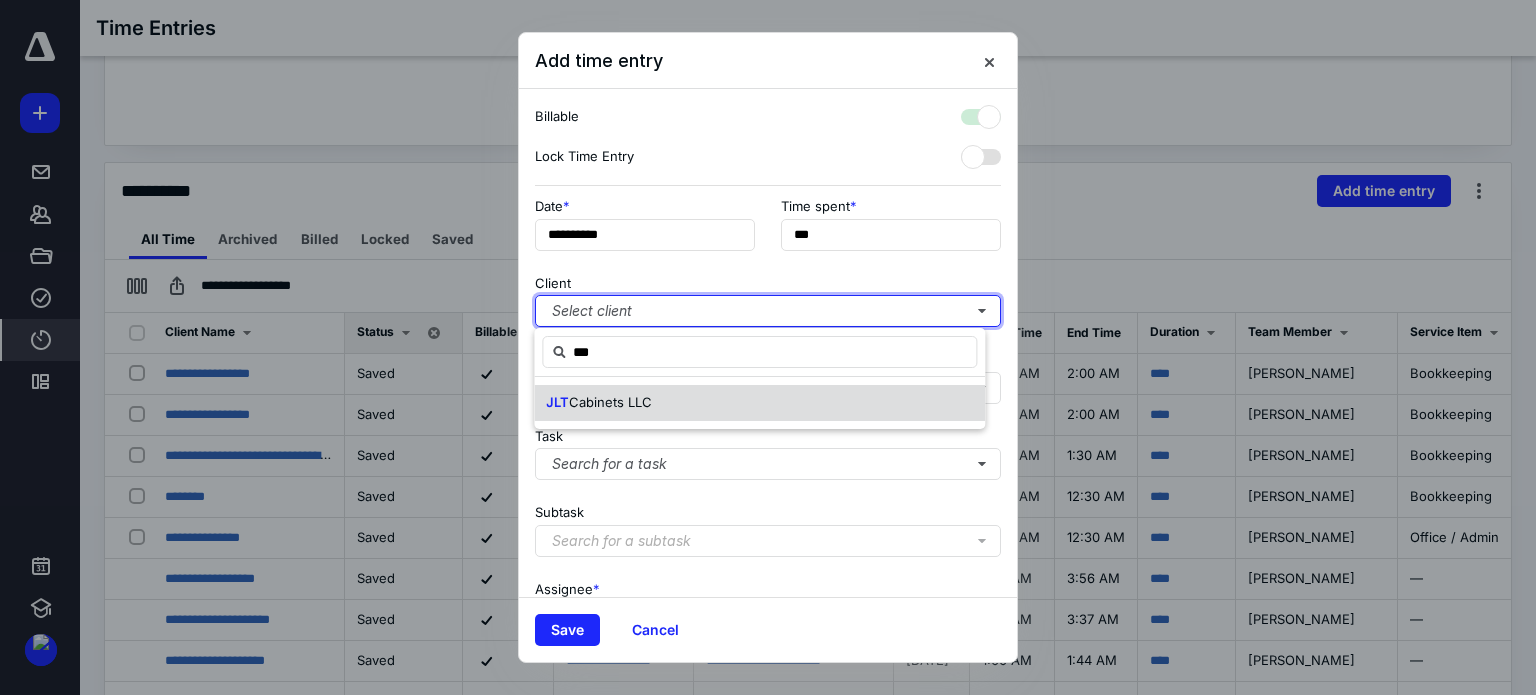 checkbox on "true" 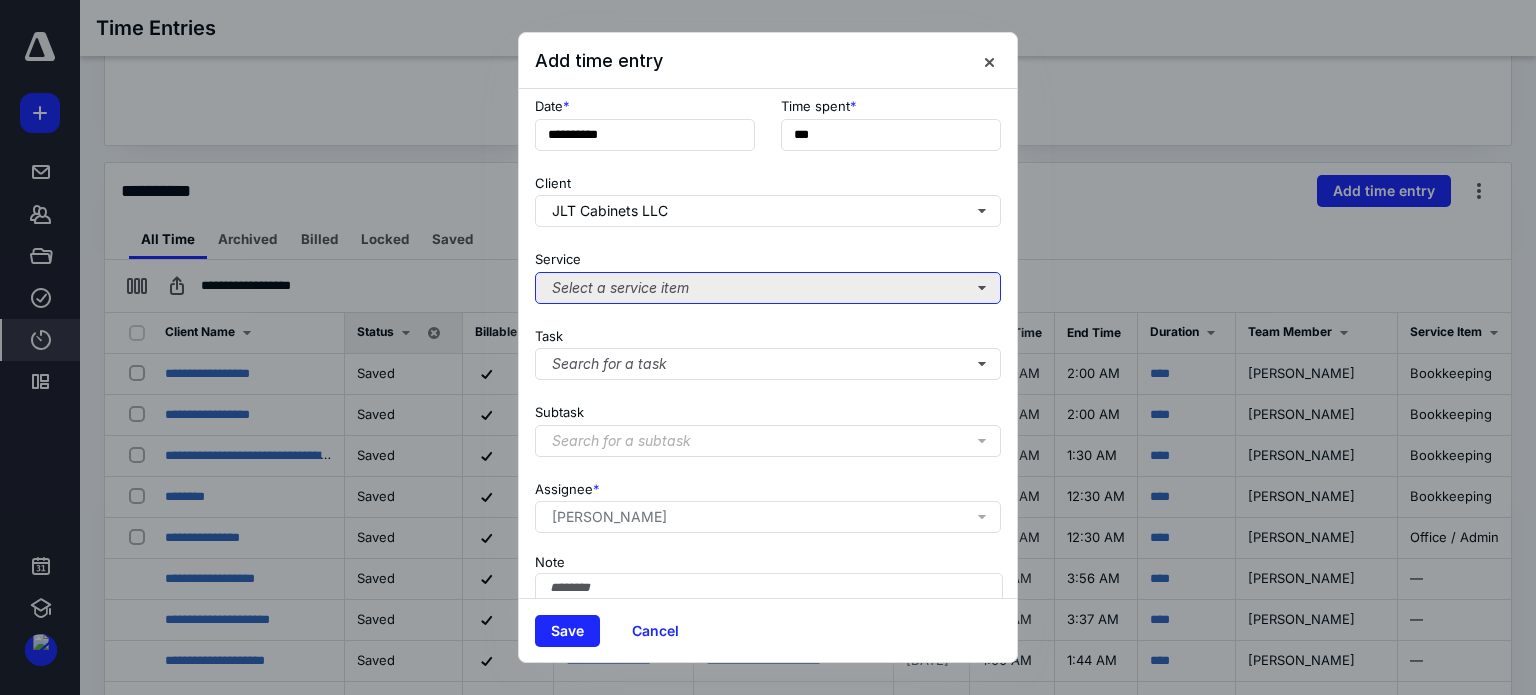click on "Select a service item" at bounding box center [768, 288] 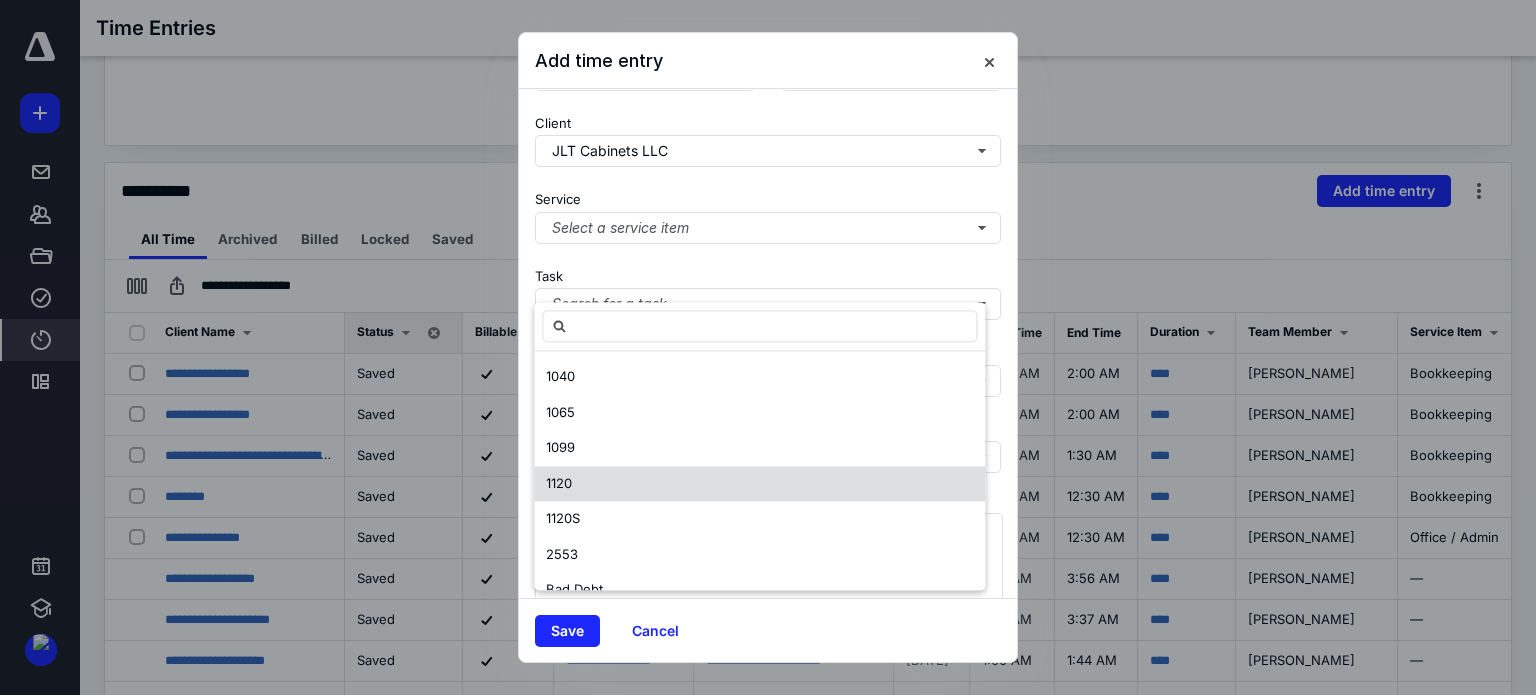scroll, scrollTop: 200, scrollLeft: 0, axis: vertical 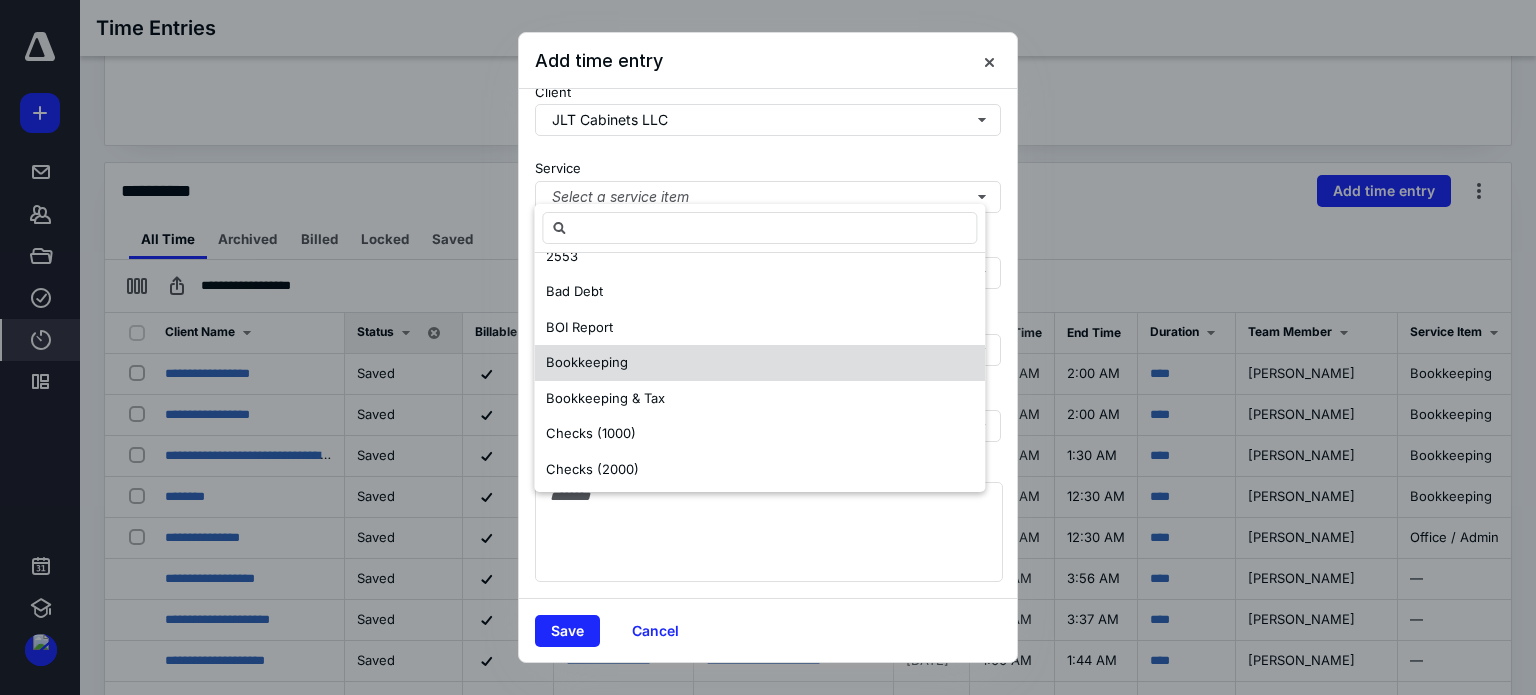 click on "Bookkeeping" at bounding box center (759, 363) 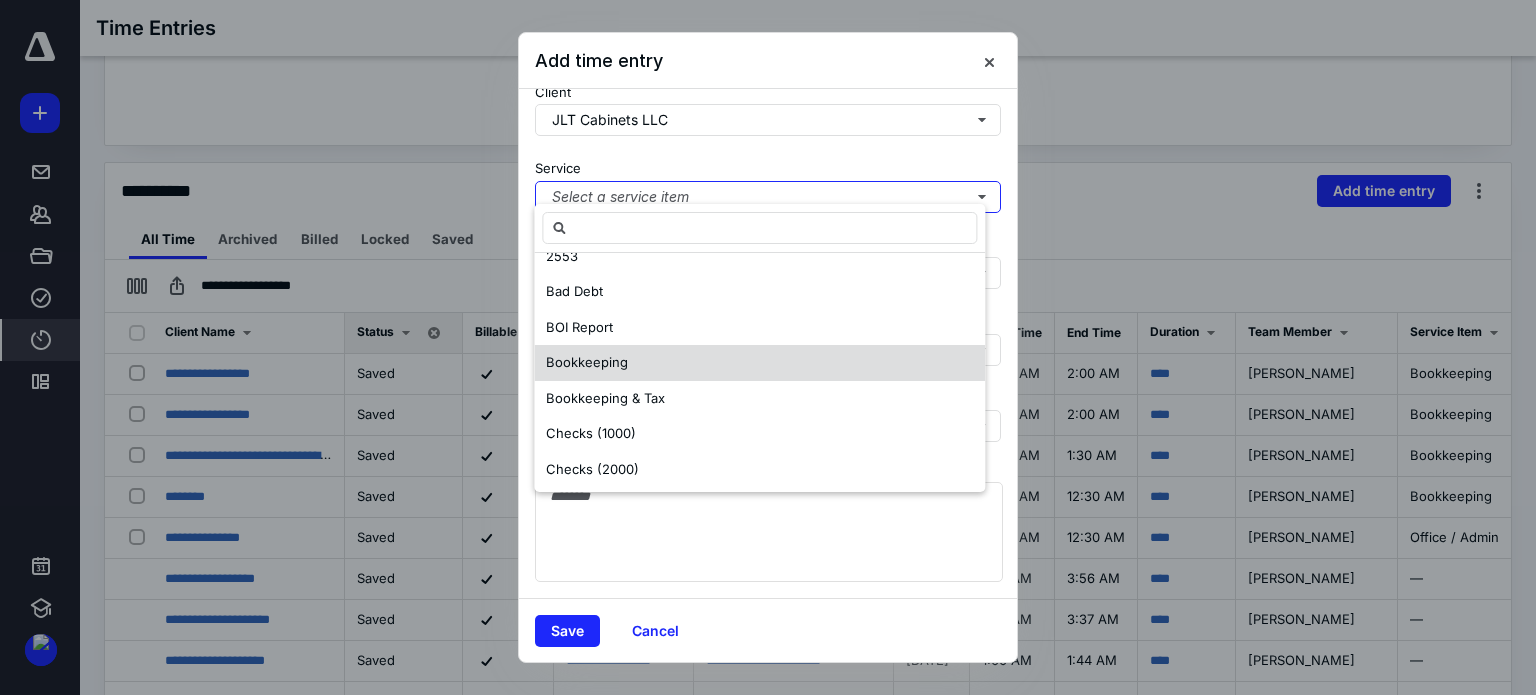 scroll, scrollTop: 0, scrollLeft: 0, axis: both 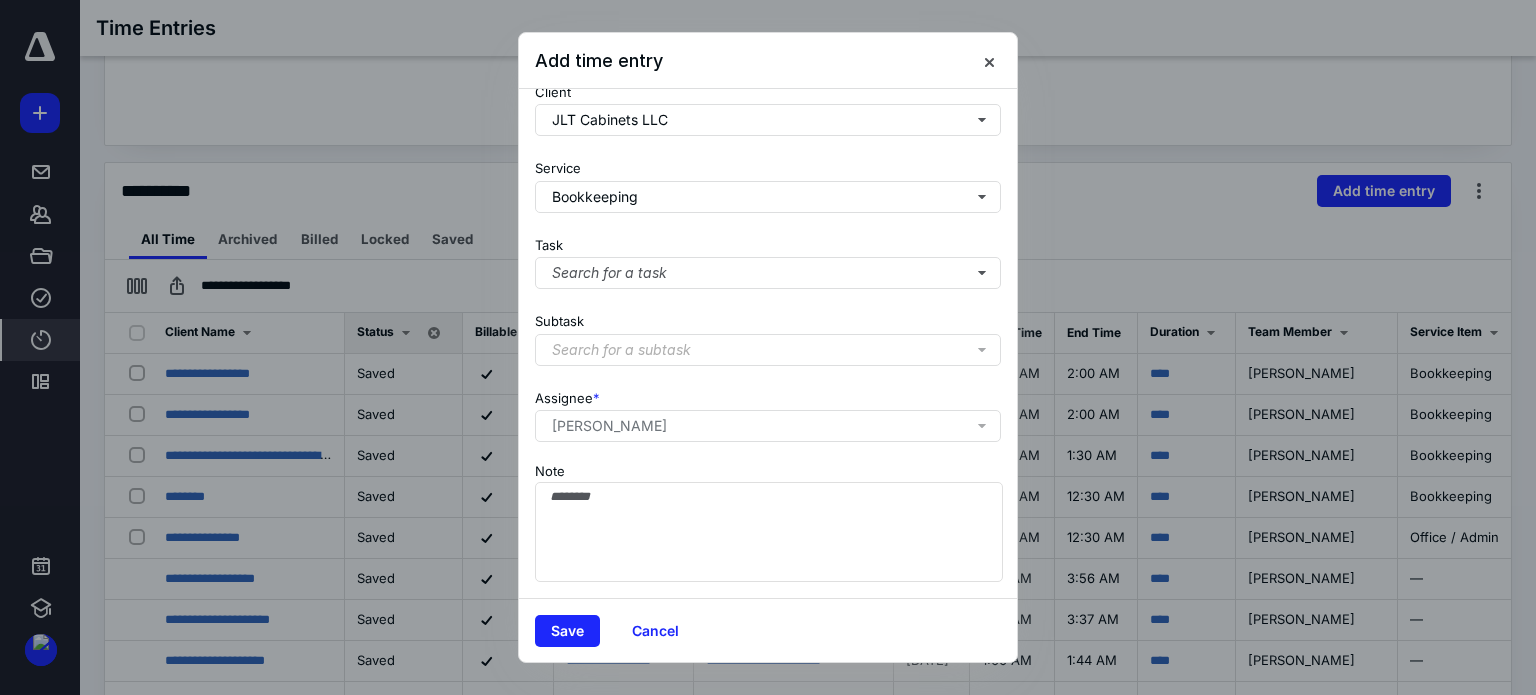 click on "**********" at bounding box center [768, 343] 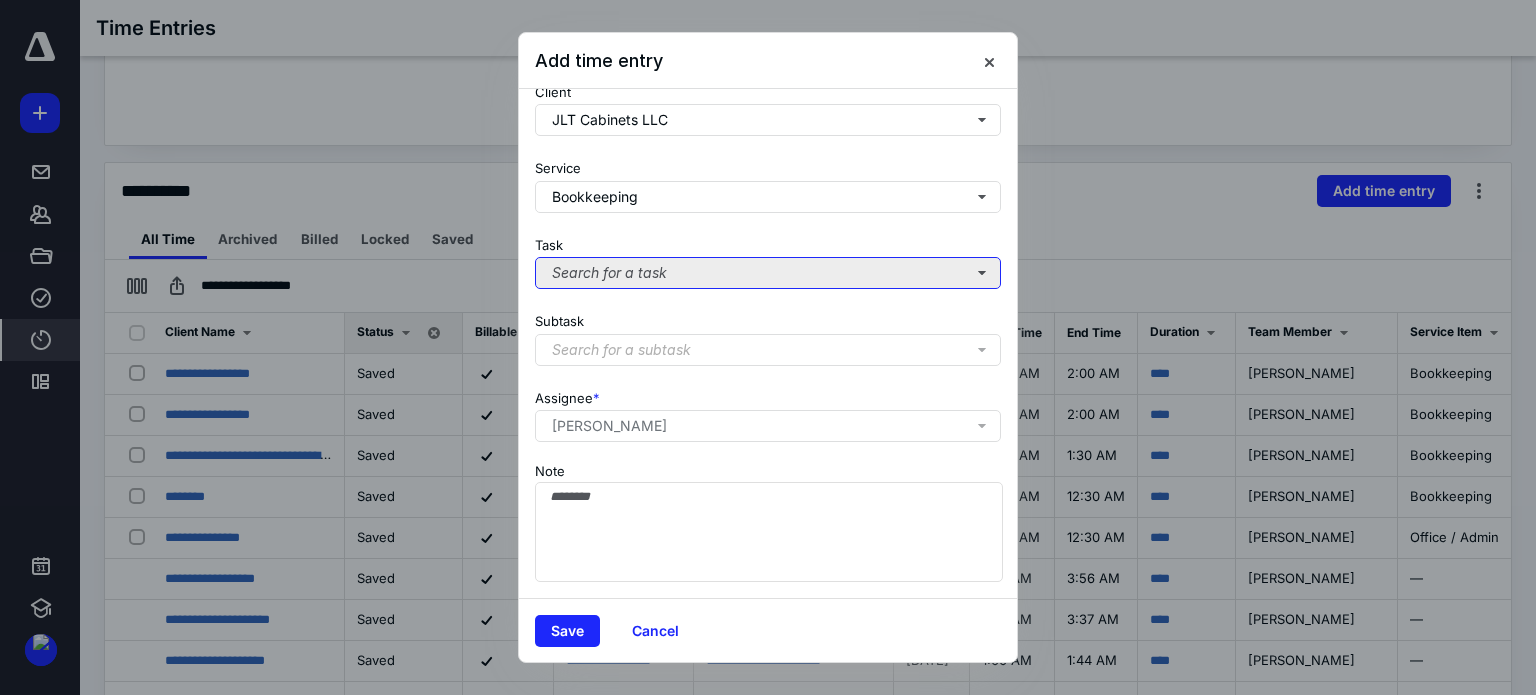 click on "Search for a task" at bounding box center (768, 273) 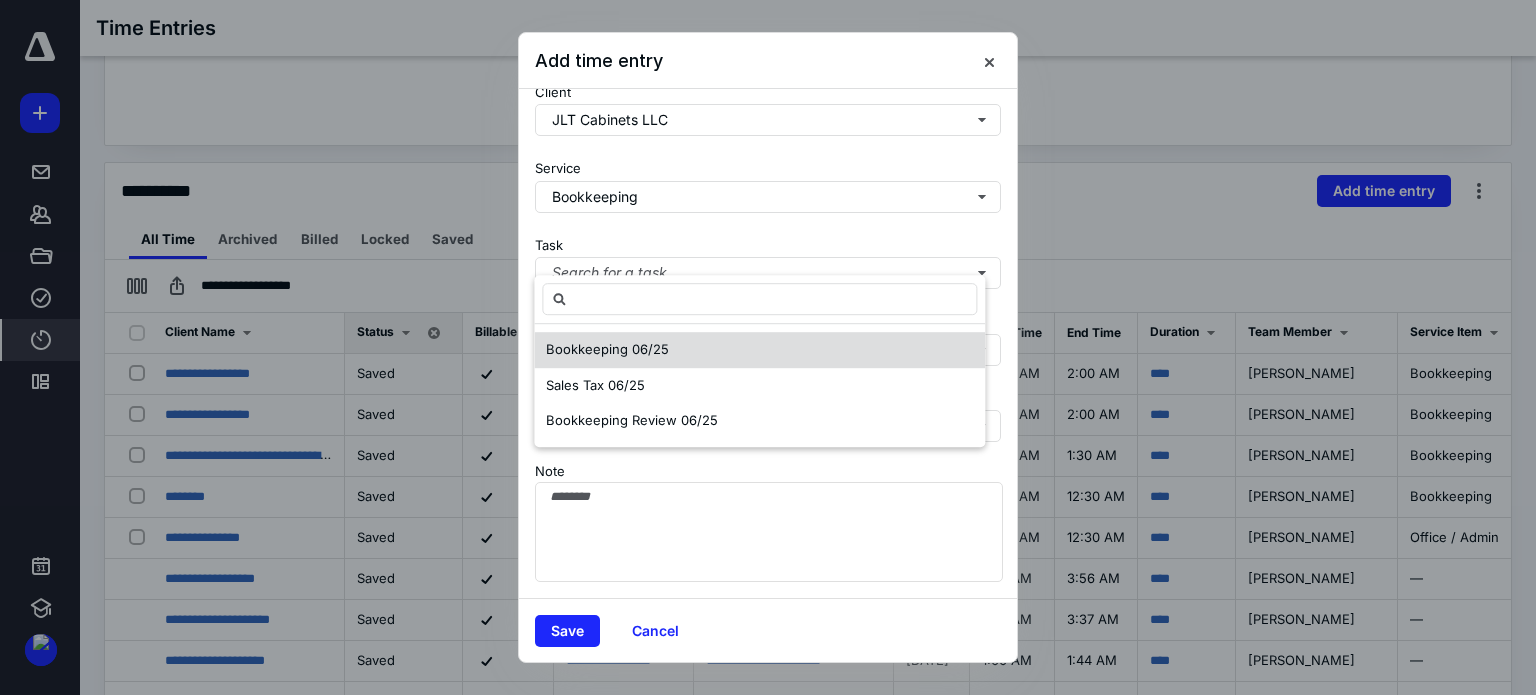 click on "Bookkeeping 06/25" at bounding box center [759, 350] 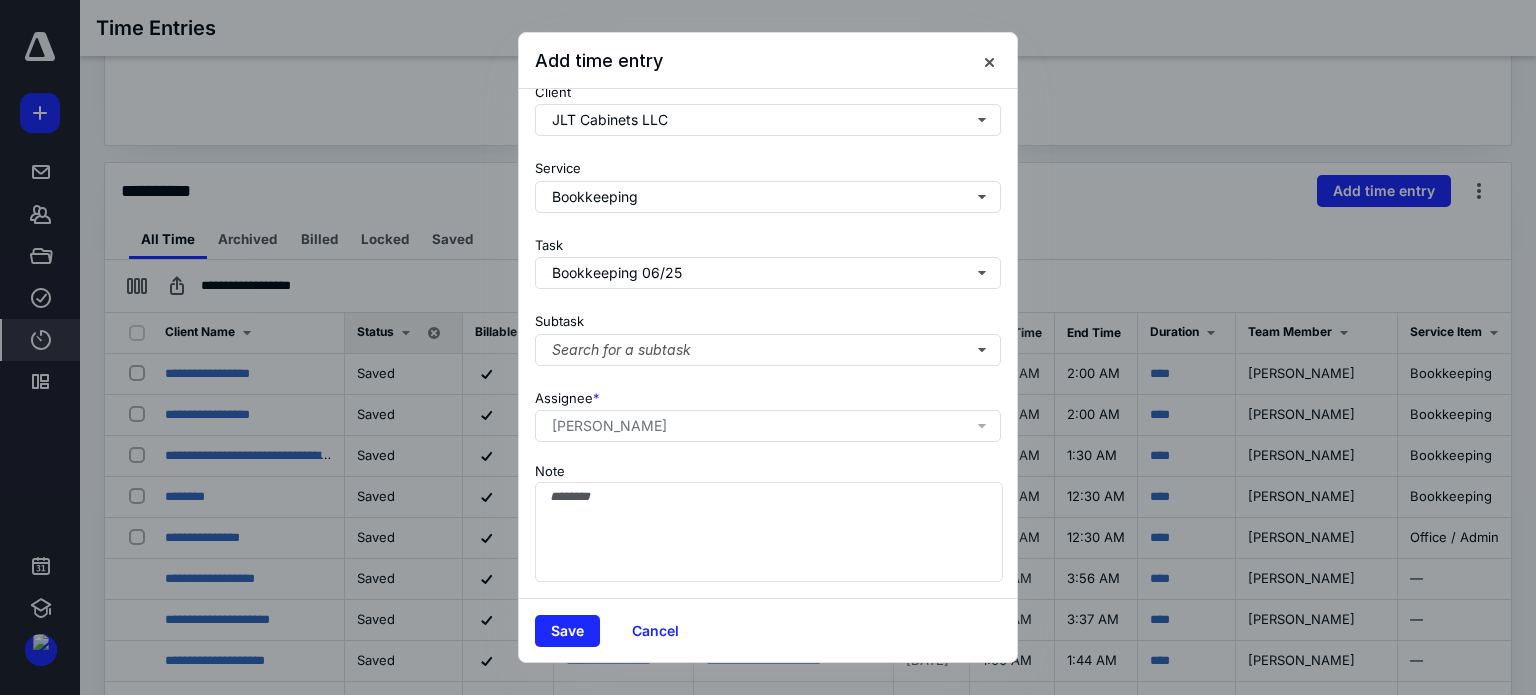 click on "**********" at bounding box center (768, 343) 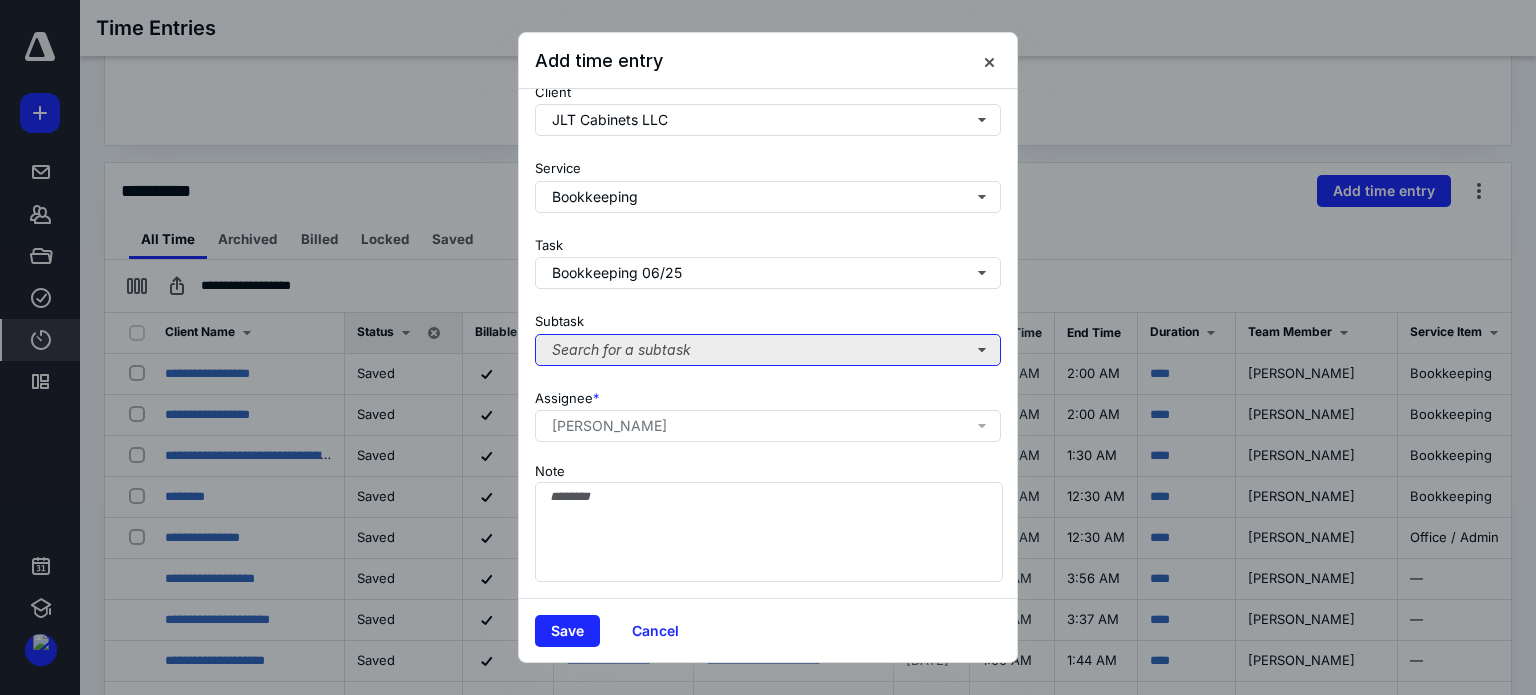 click on "Search for a subtask" at bounding box center [768, 350] 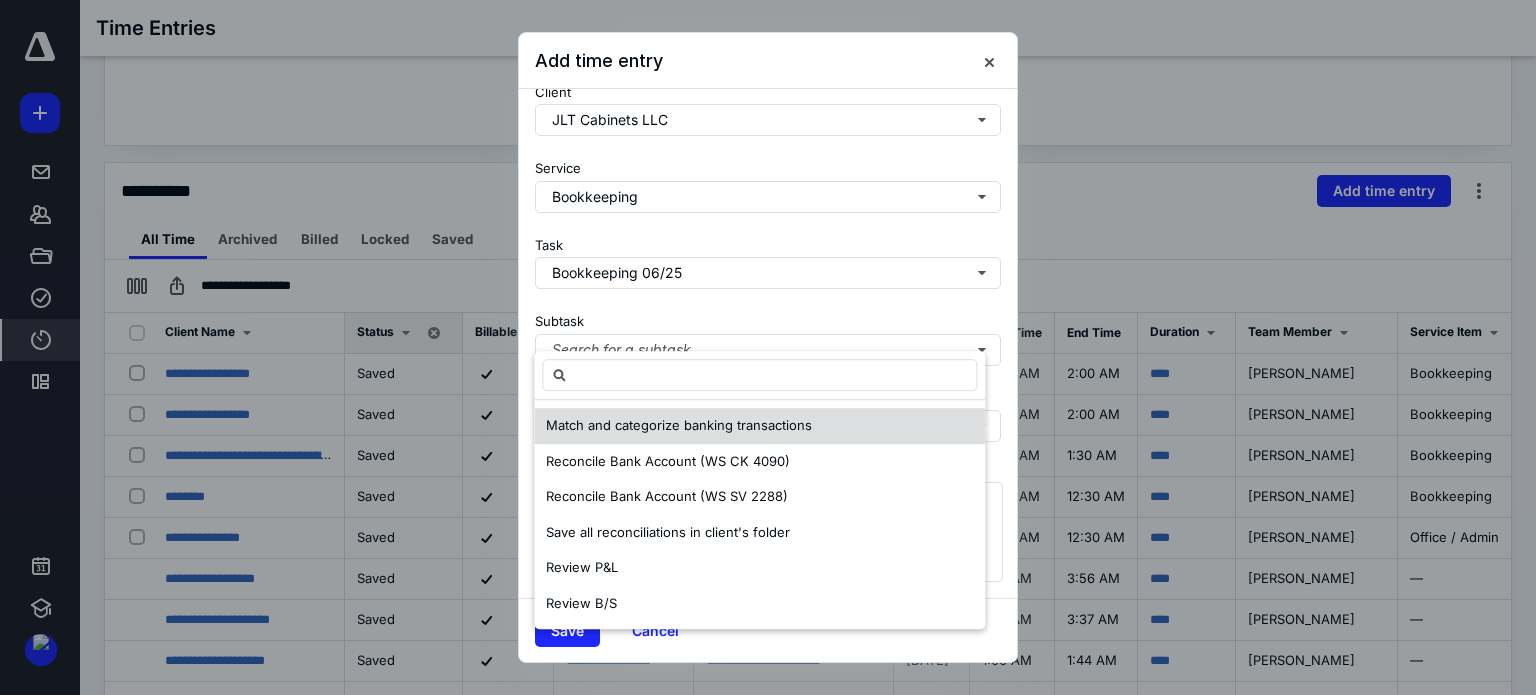 click on "Match and categorize banking transactions" at bounding box center (679, 425) 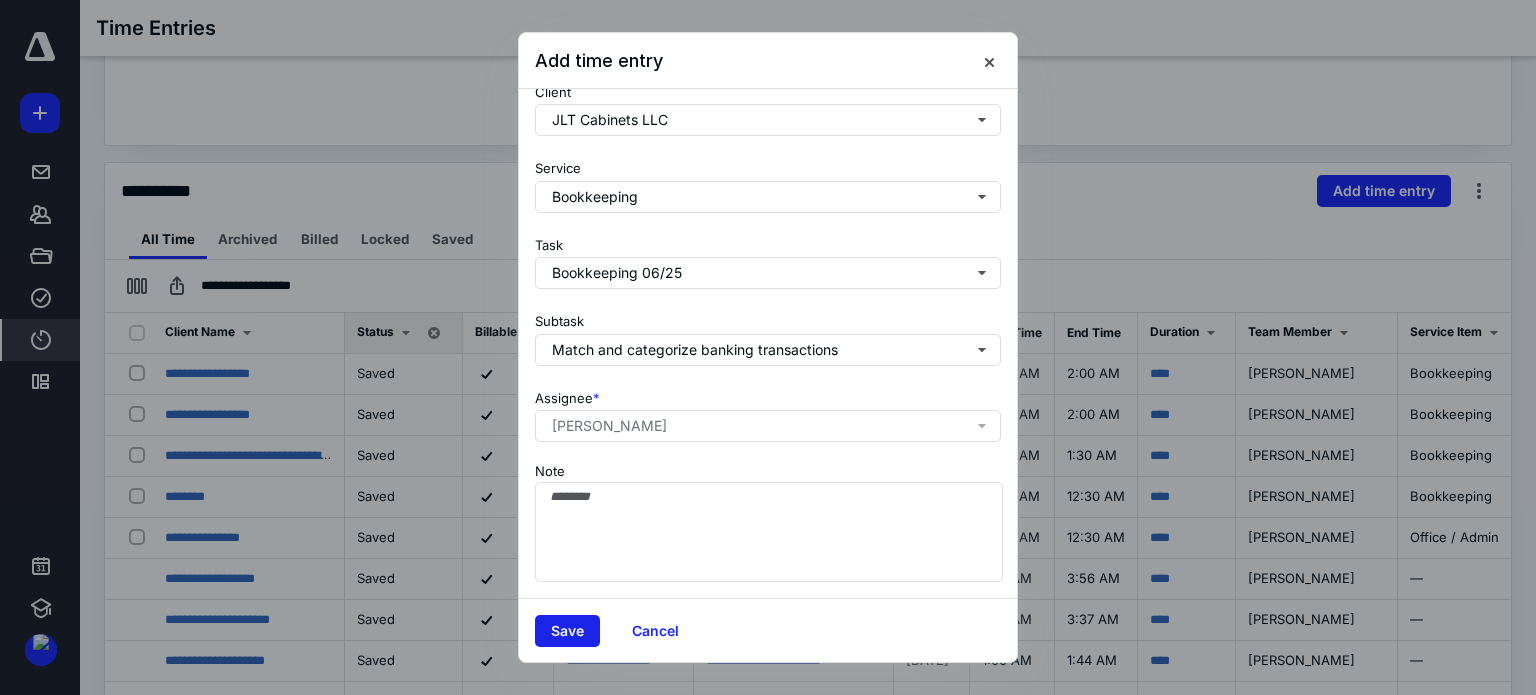 click on "Save" at bounding box center (567, 631) 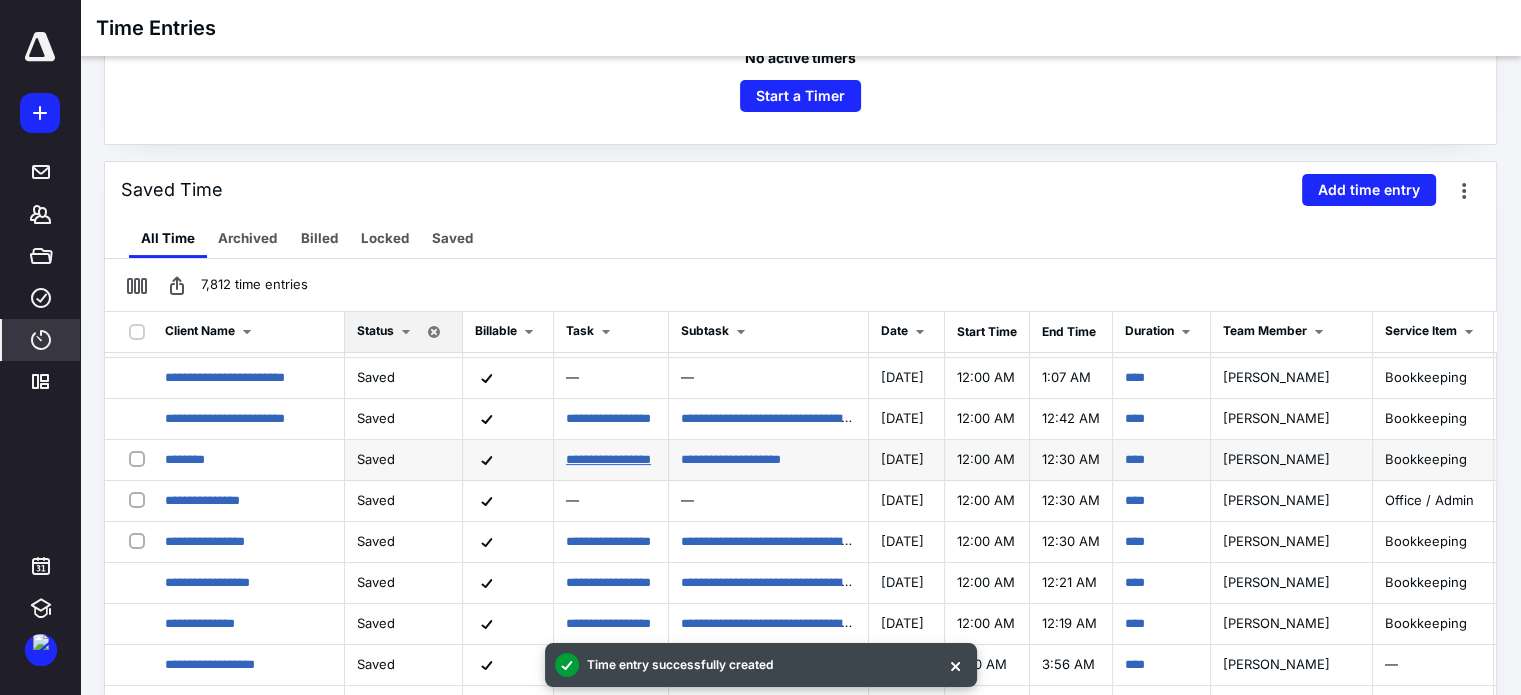 scroll, scrollTop: 0, scrollLeft: 0, axis: both 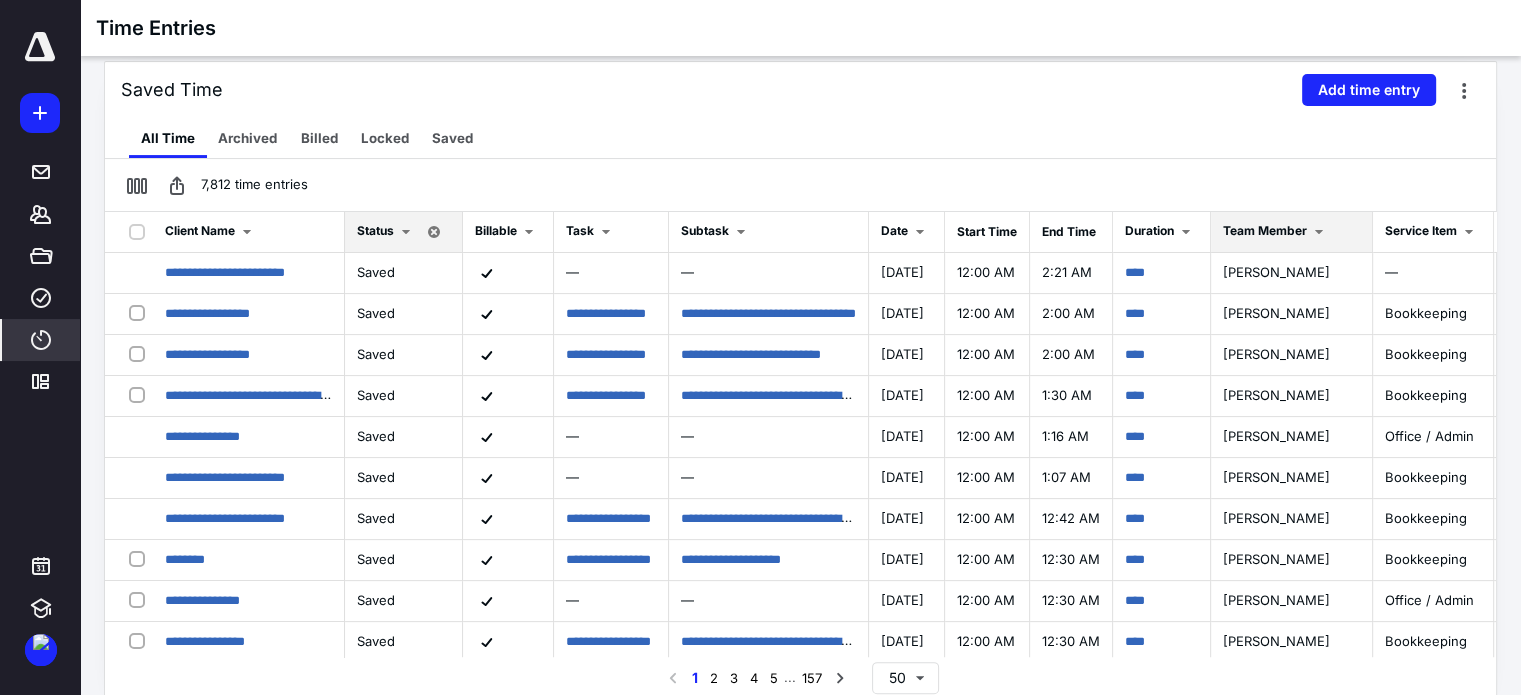 click on "Team Member" at bounding box center [1265, 230] 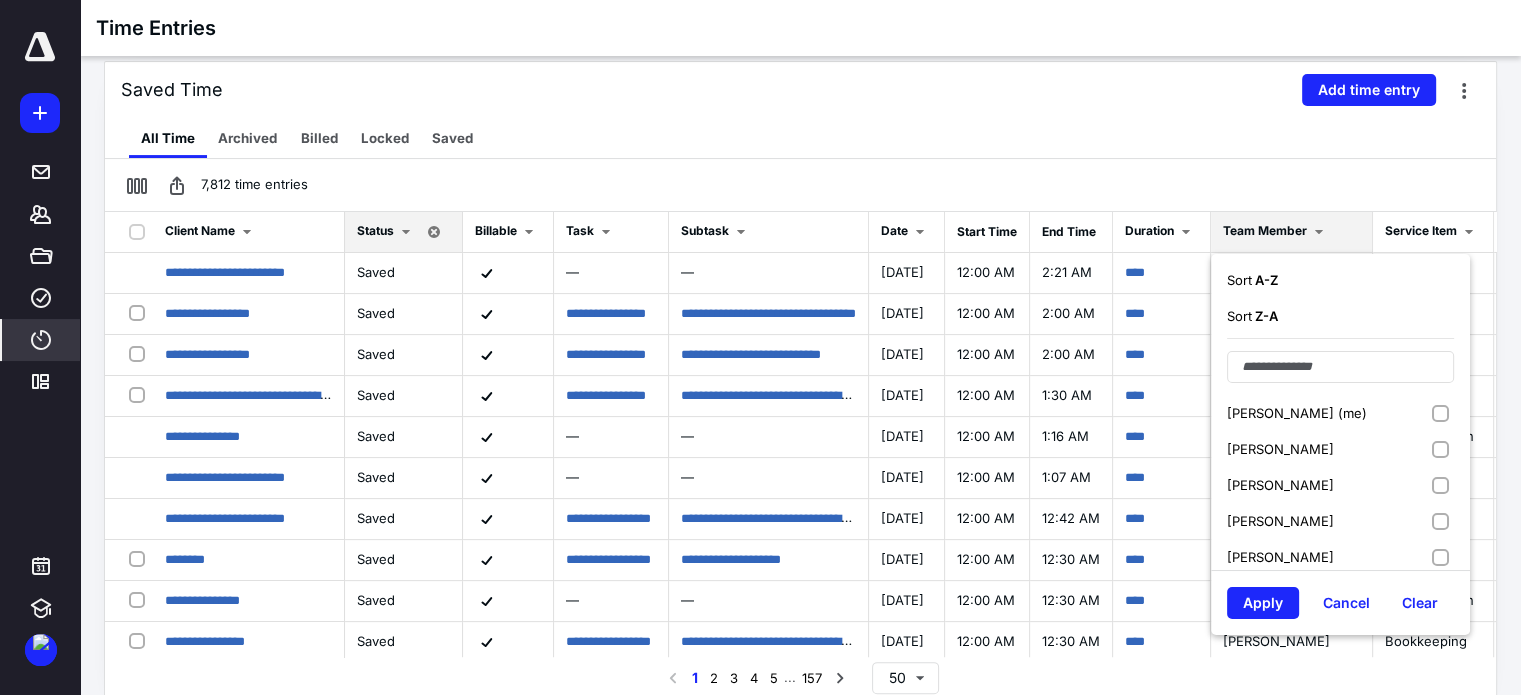 click on "[PERSON_NAME]" at bounding box center [1280, 485] 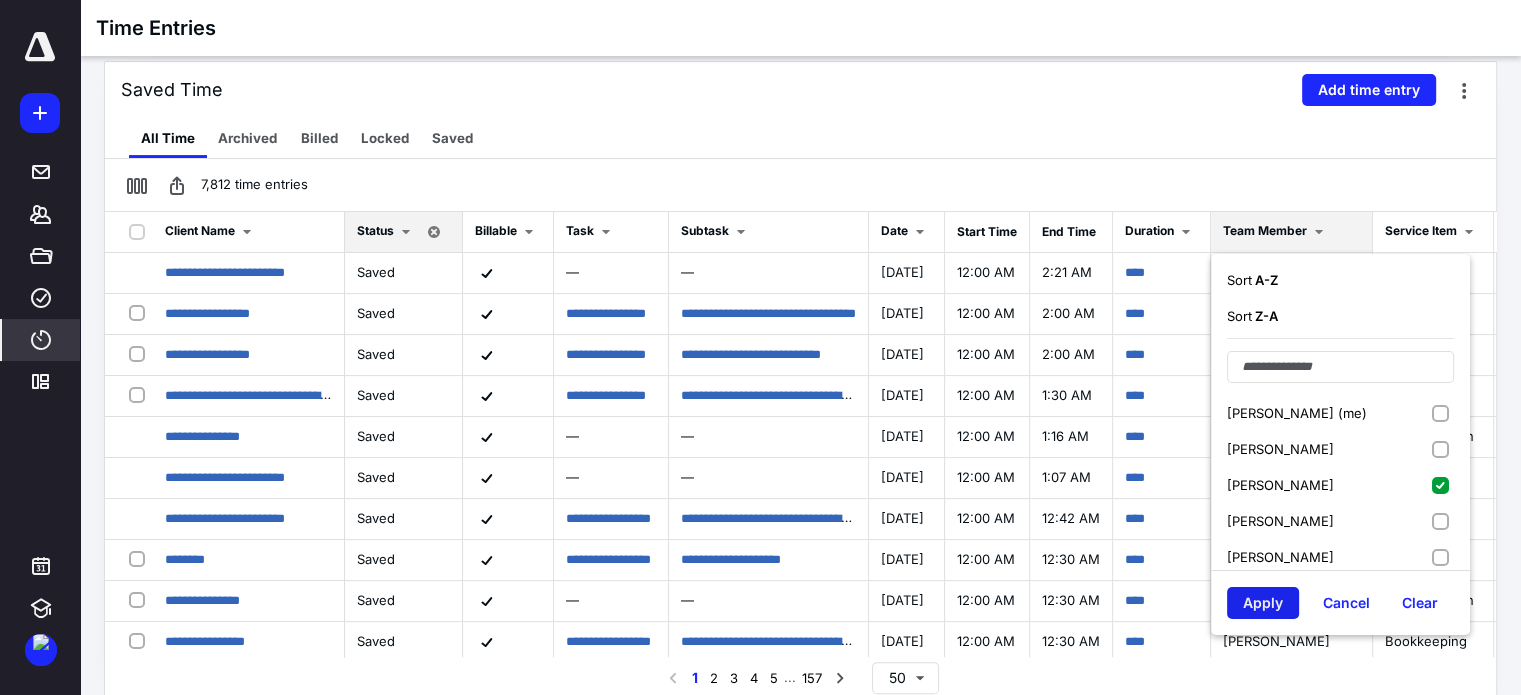 click on "Apply" at bounding box center (1263, 603) 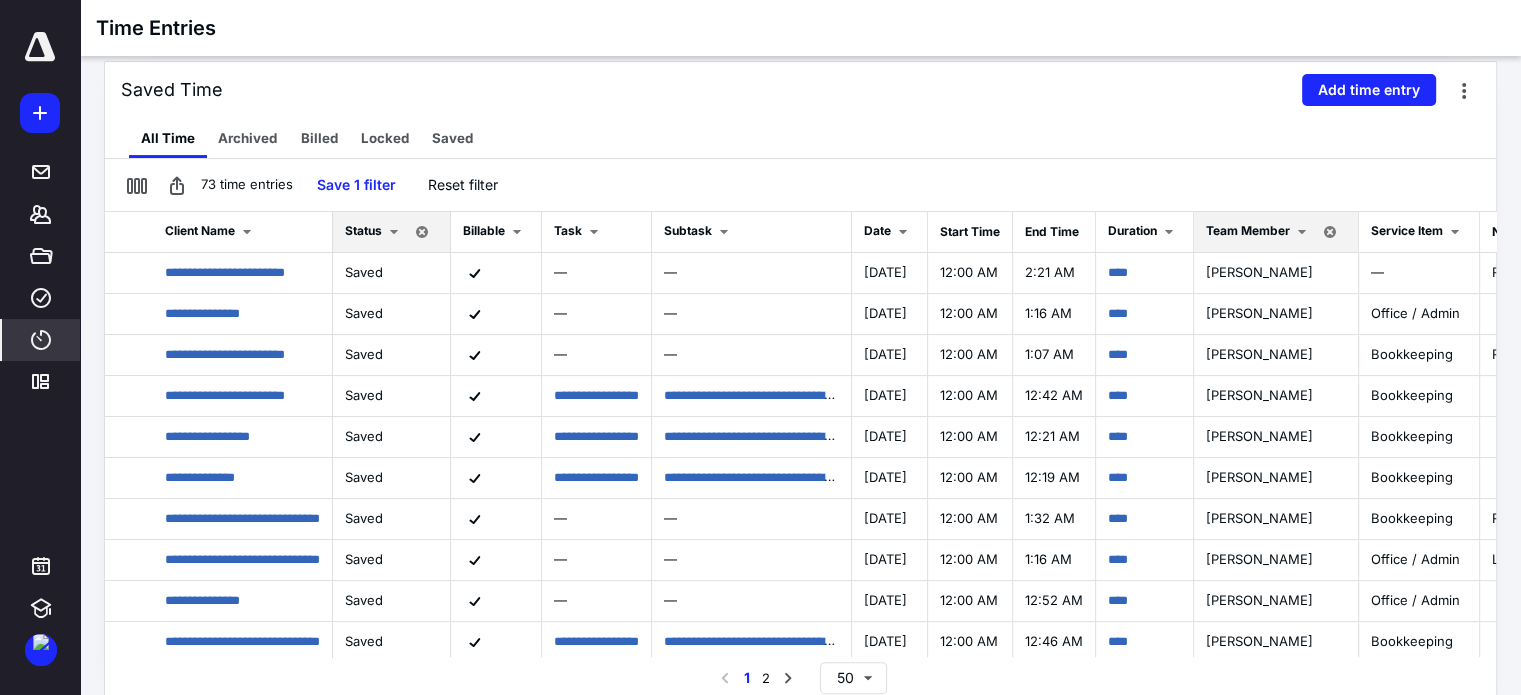 drag, startPoint x: 876, startPoint y: 655, endPoint x: 968, endPoint y: 655, distance: 92 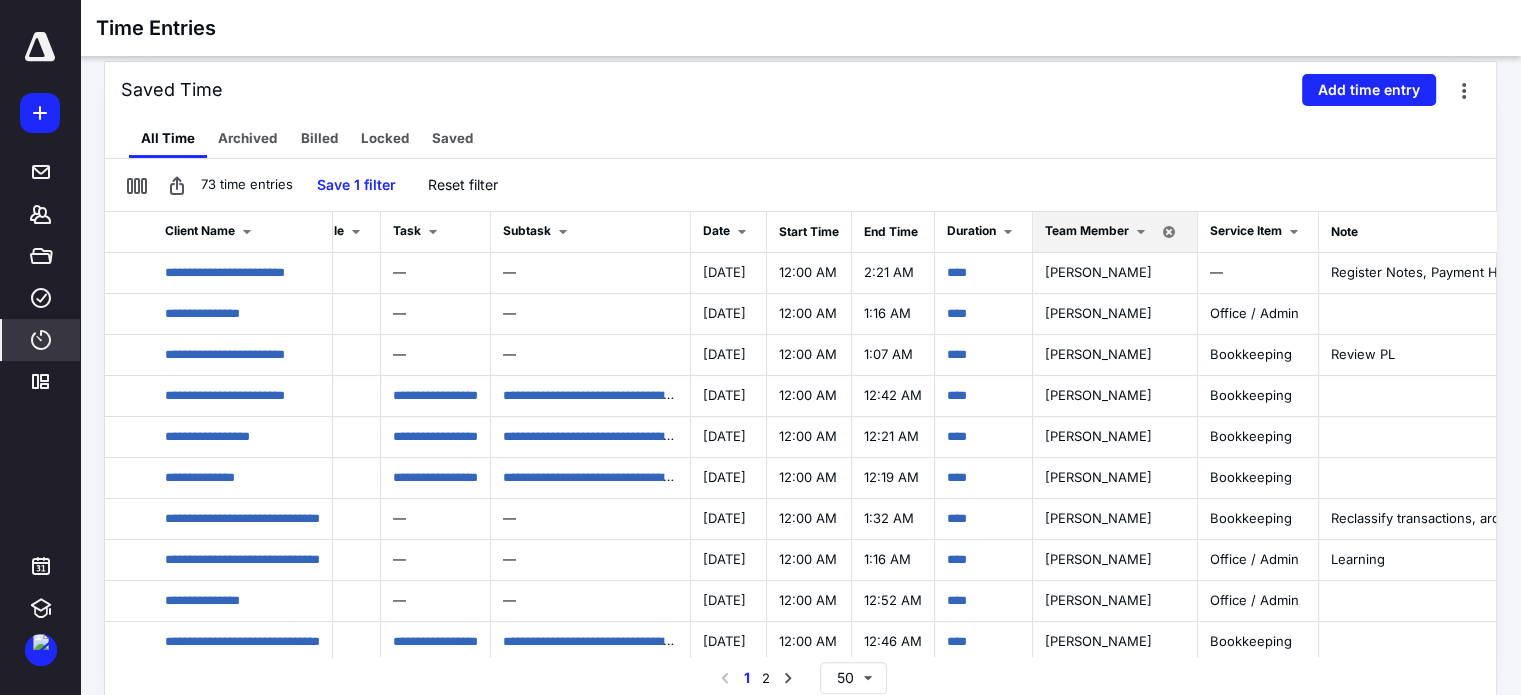 scroll, scrollTop: 0, scrollLeft: 0, axis: both 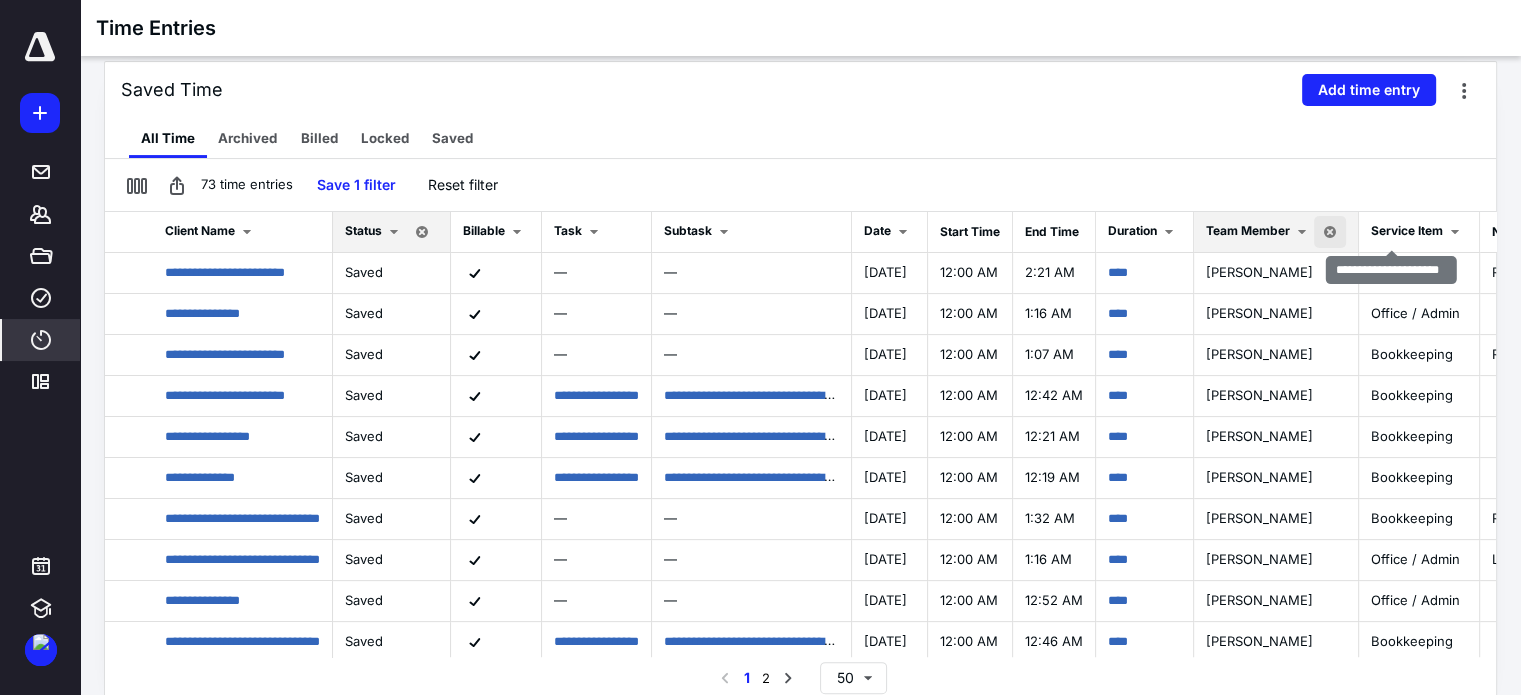 click at bounding box center [1330, 232] 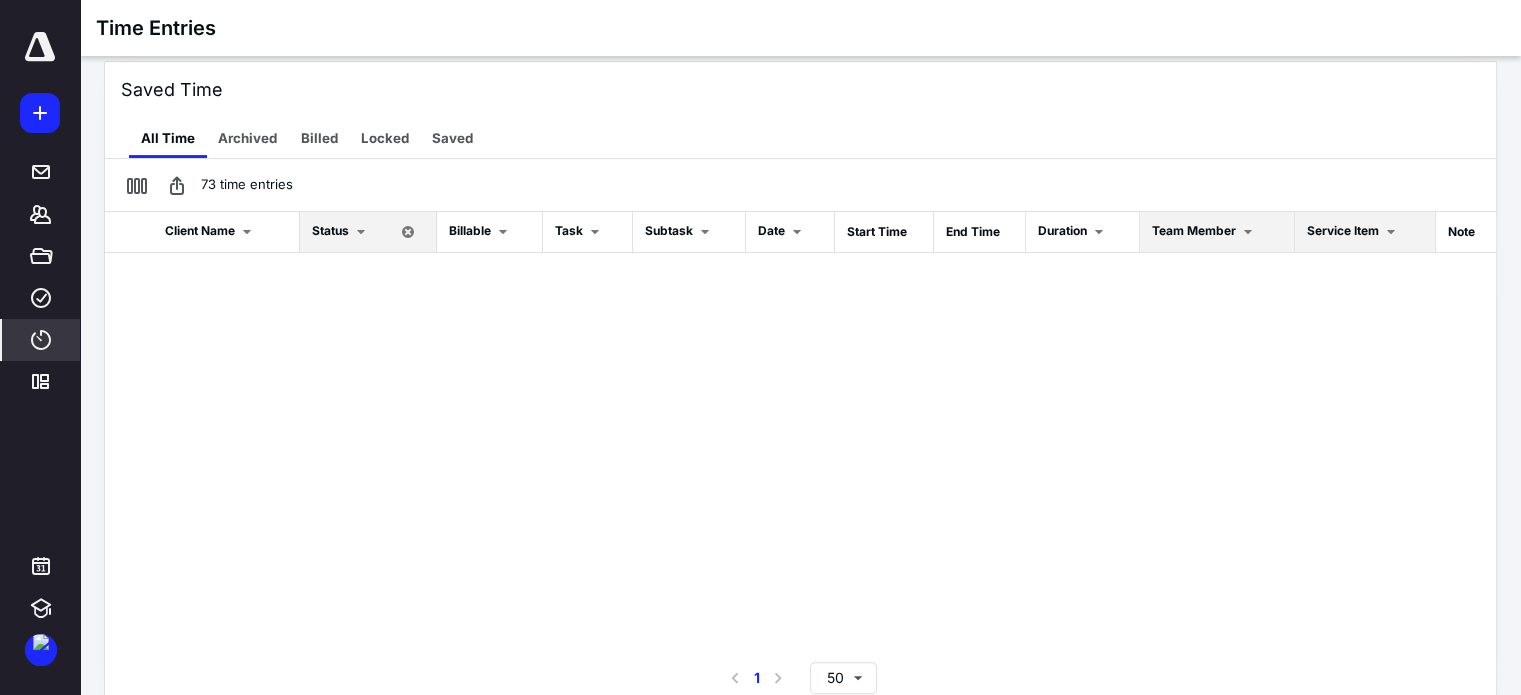 checkbox on "false" 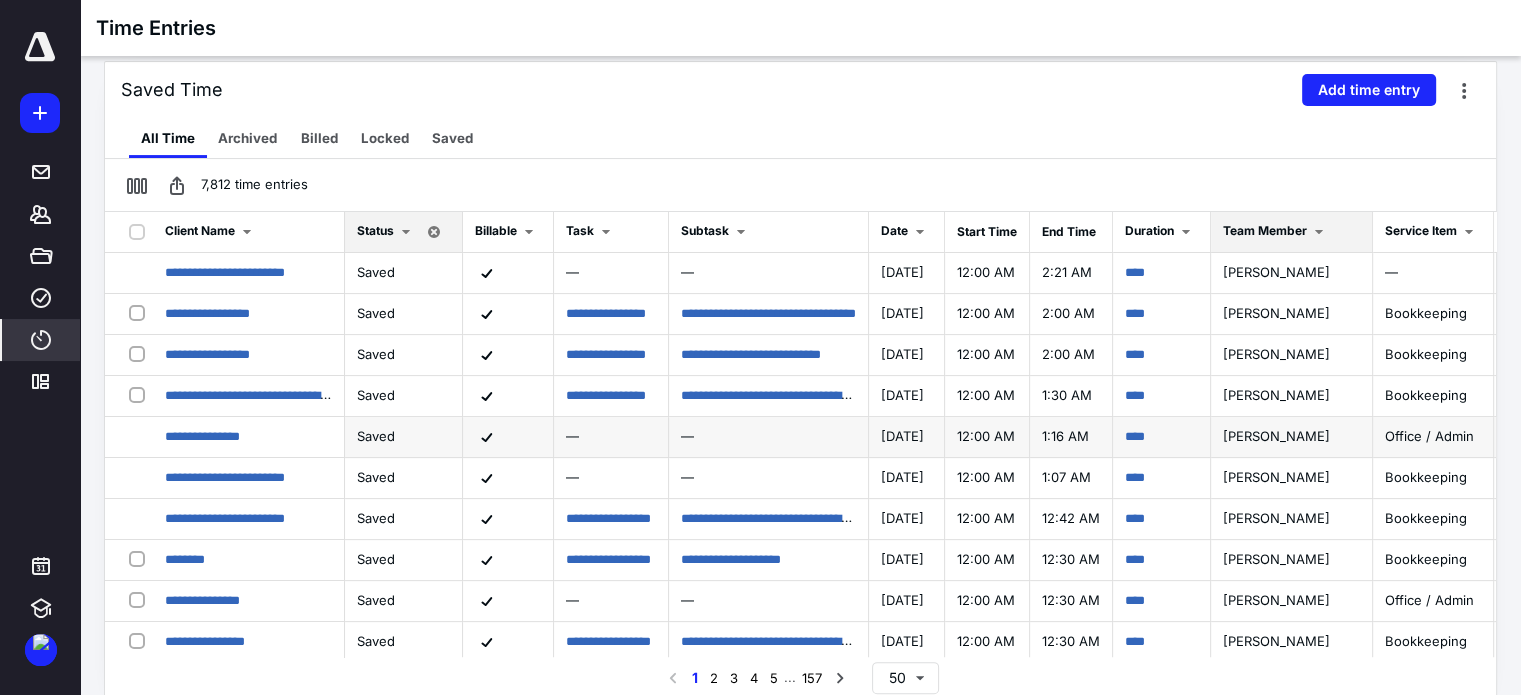 scroll, scrollTop: 0, scrollLeft: 0, axis: both 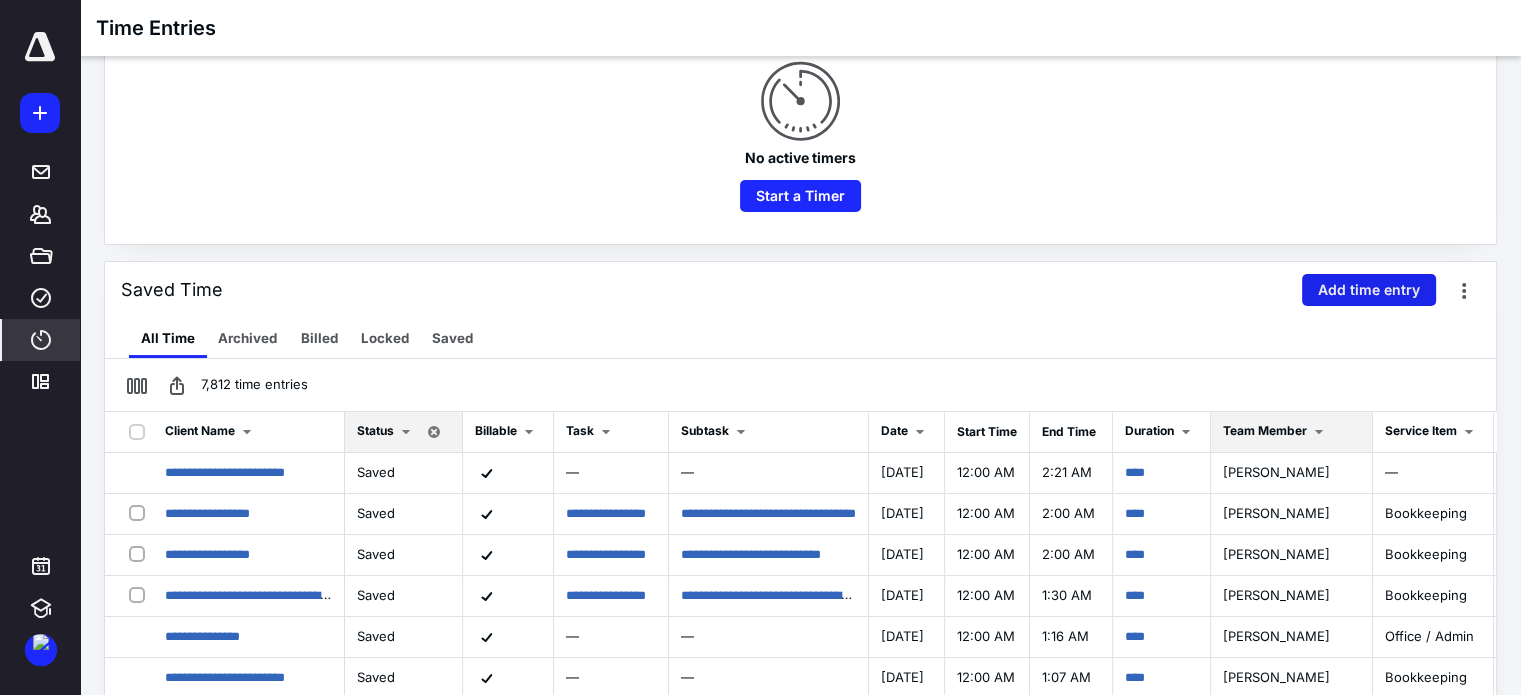 click on "Add time entry" at bounding box center [1369, 290] 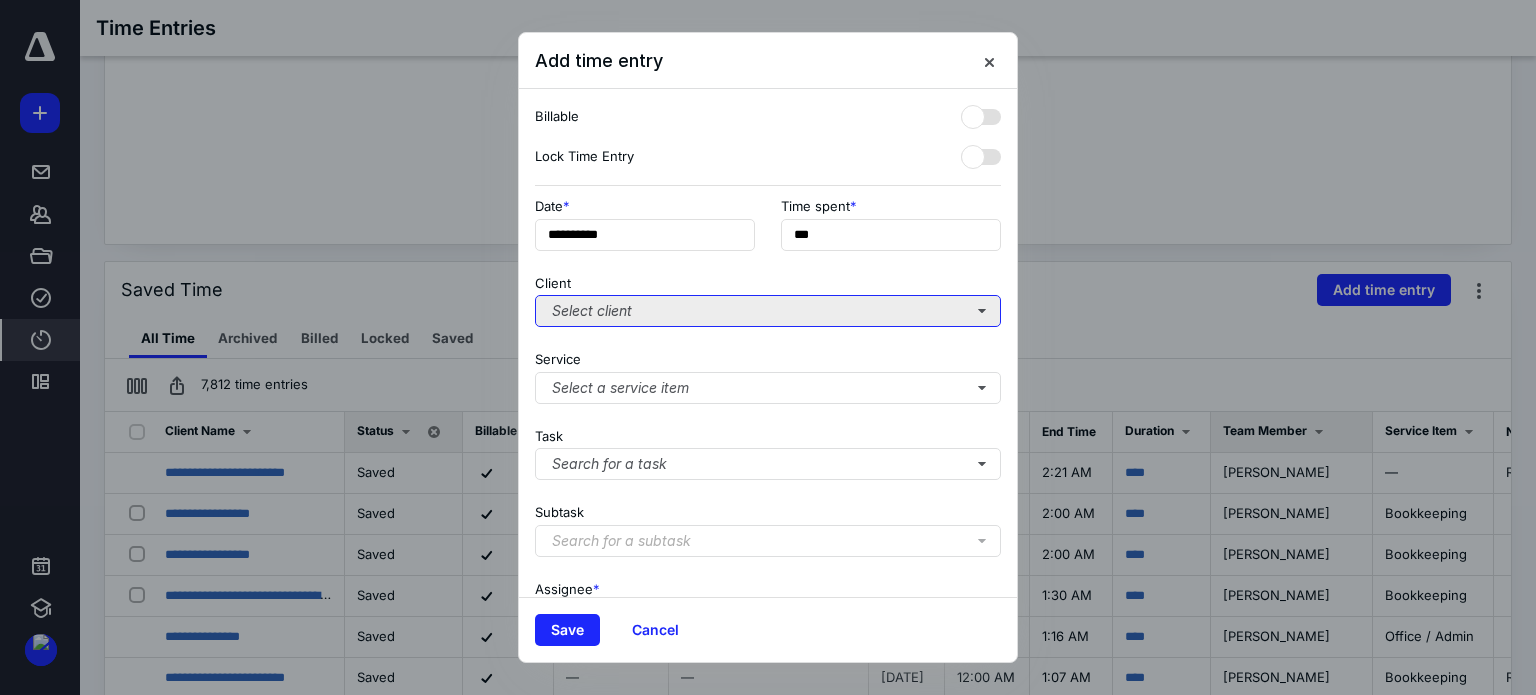 click on "Select client" at bounding box center (768, 311) 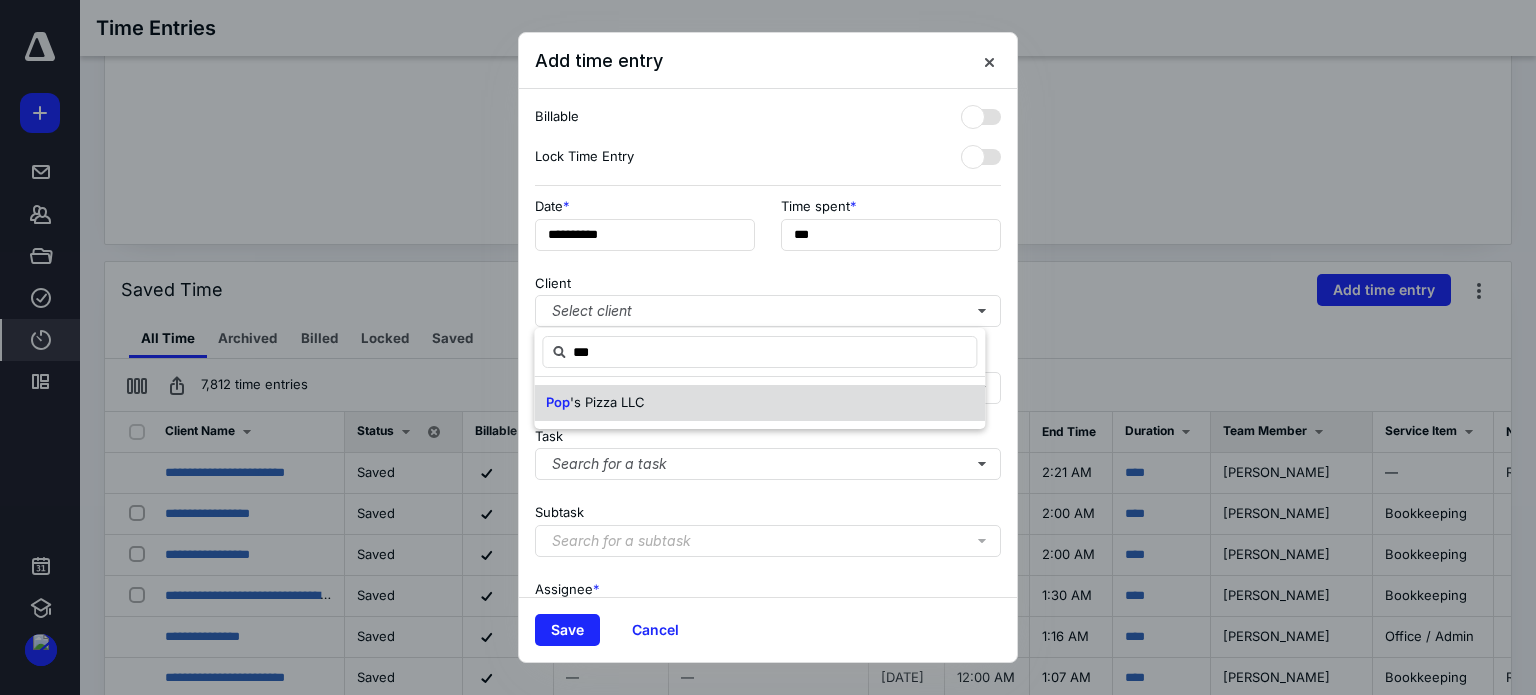click on "Pop 's Pizza LLC" at bounding box center [595, 403] 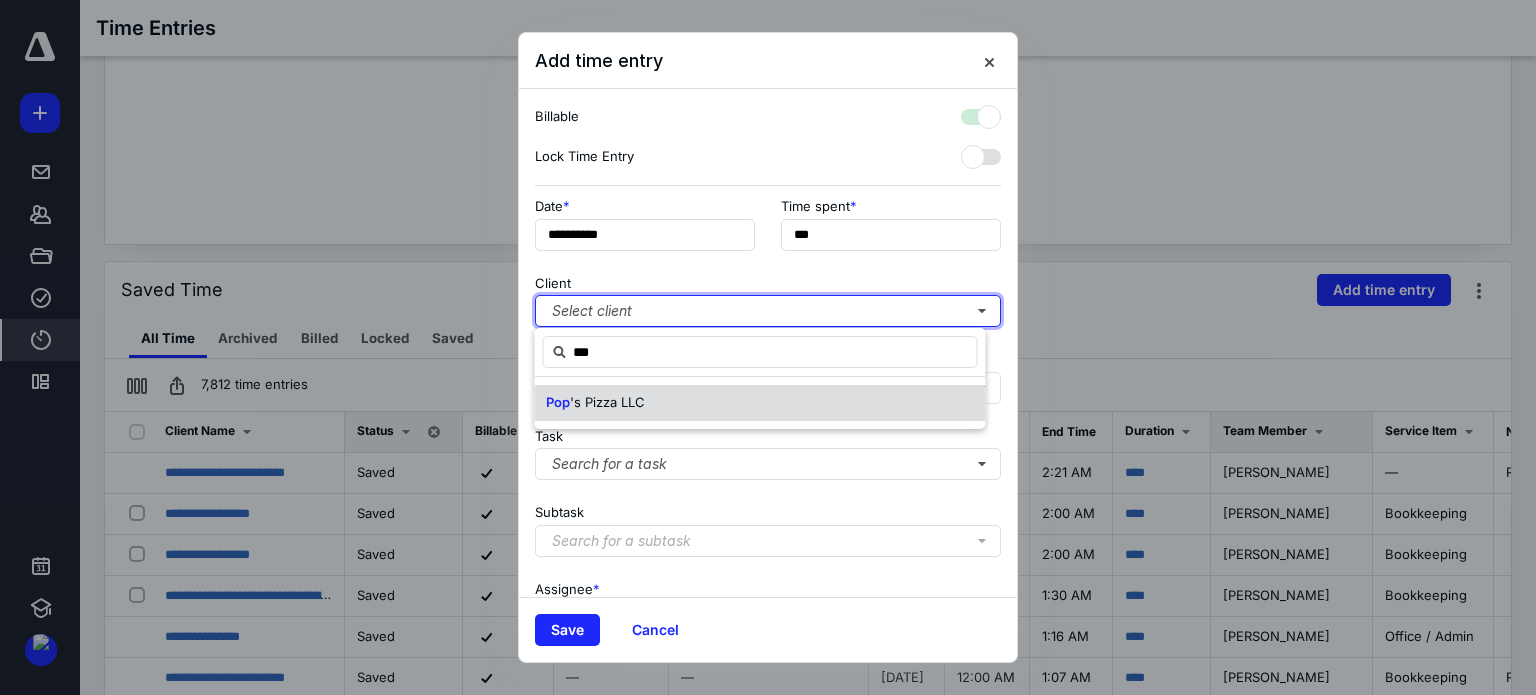checkbox on "true" 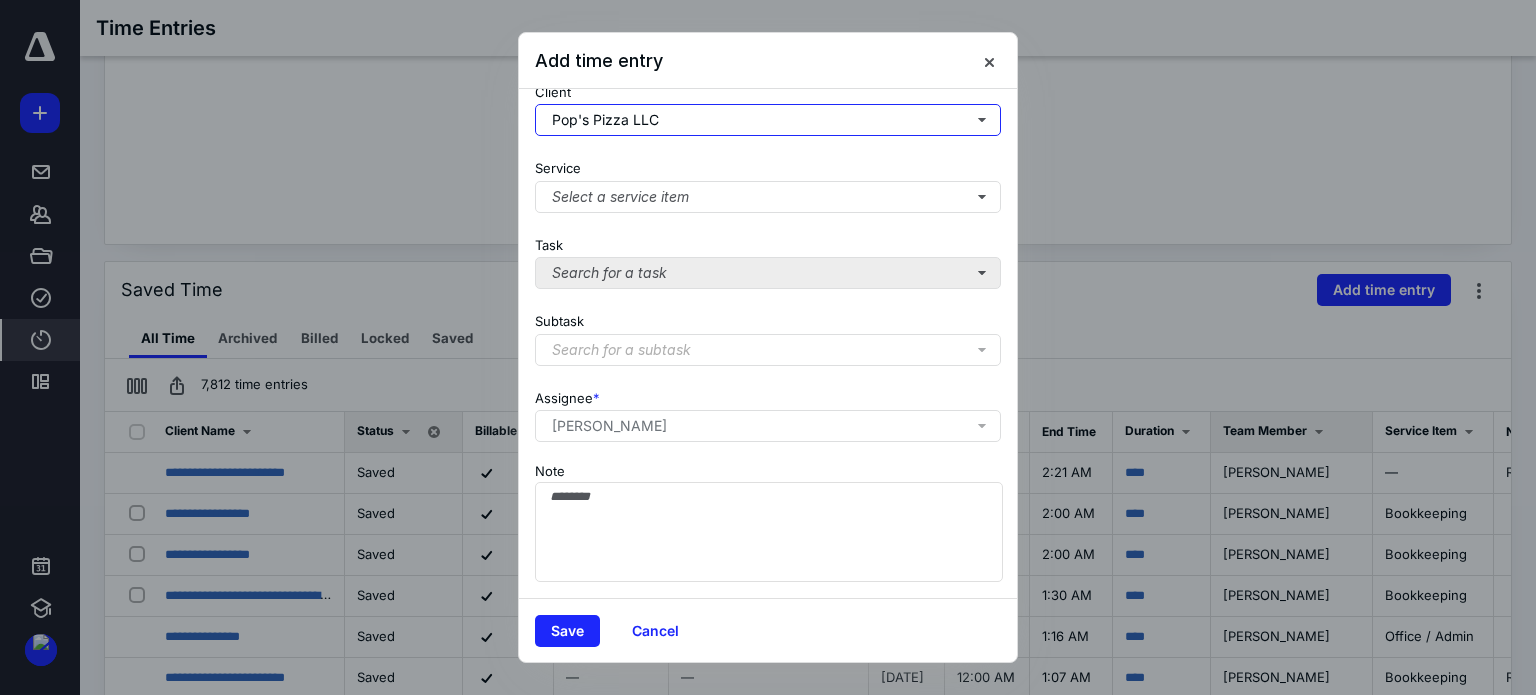 scroll, scrollTop: 200, scrollLeft: 0, axis: vertical 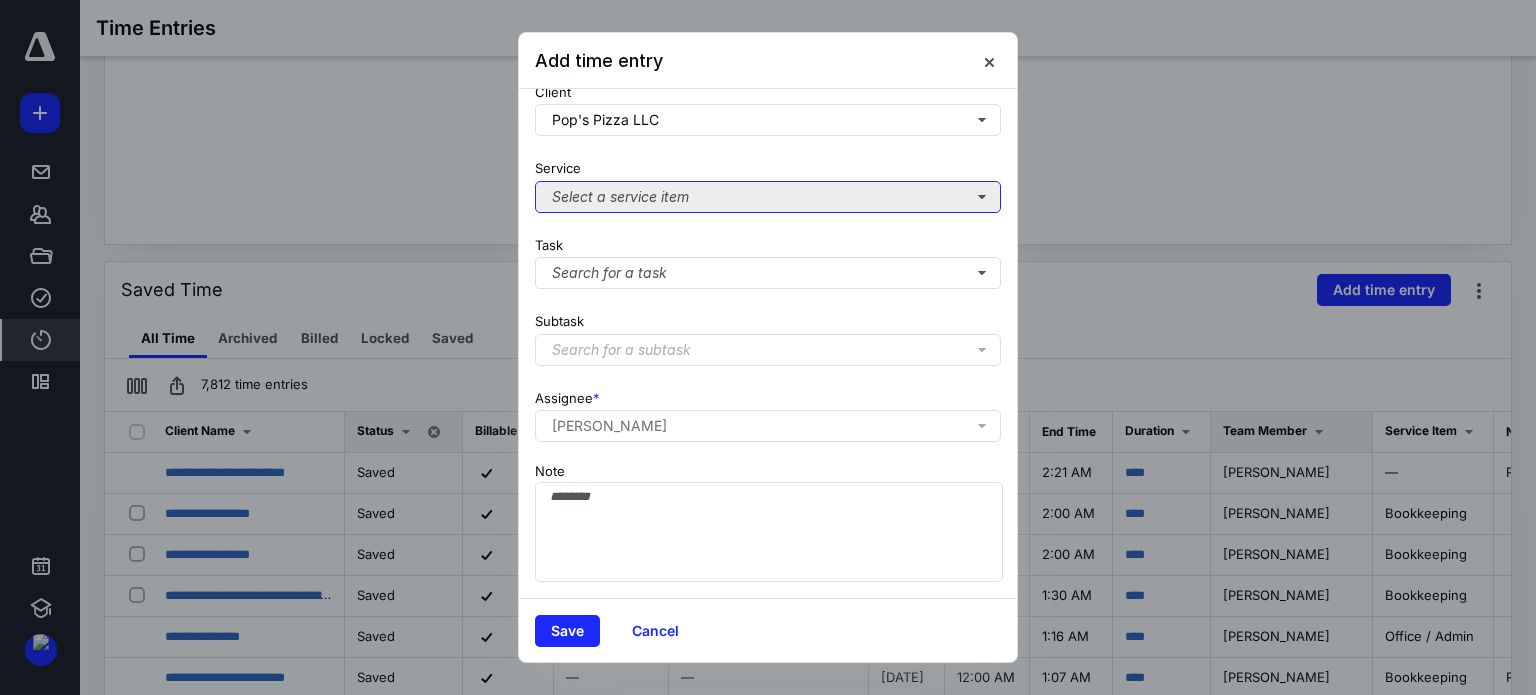 click on "Select a service item" at bounding box center [768, 197] 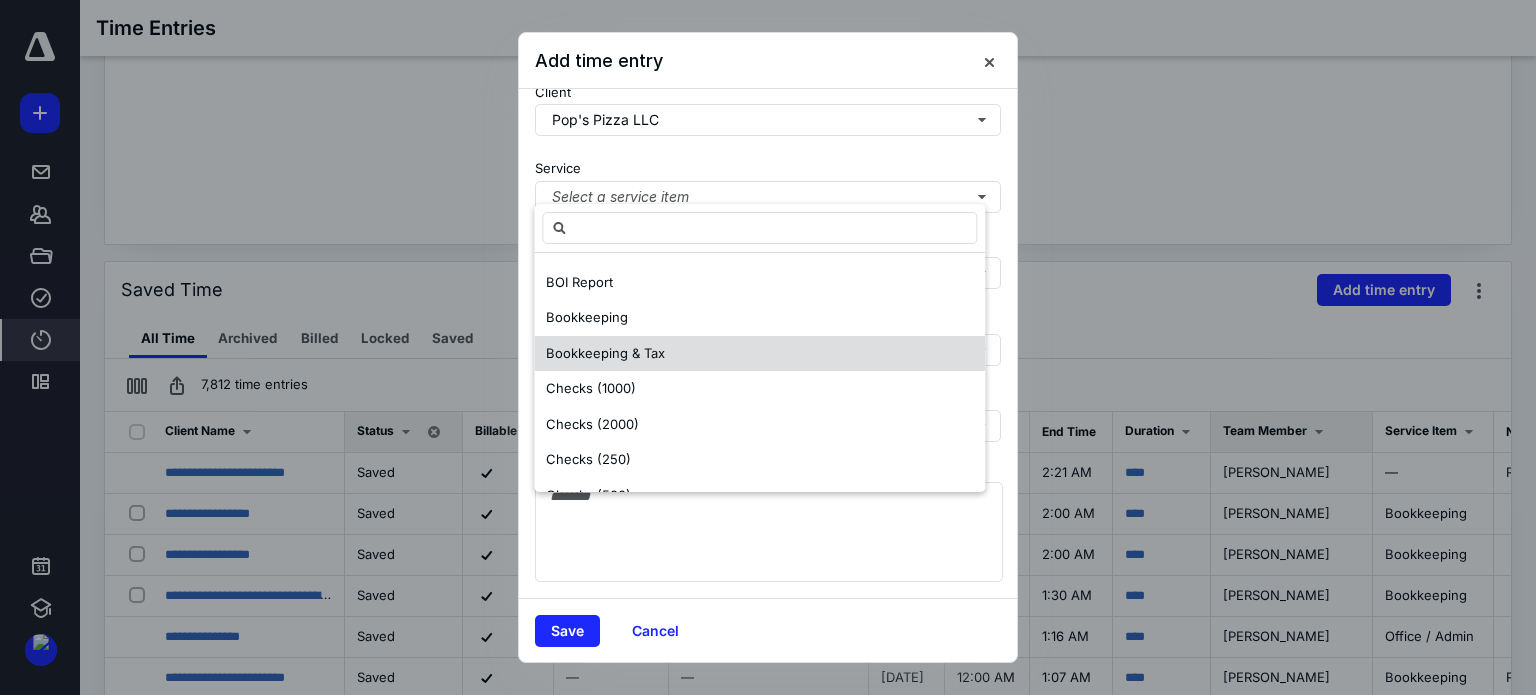 scroll, scrollTop: 300, scrollLeft: 0, axis: vertical 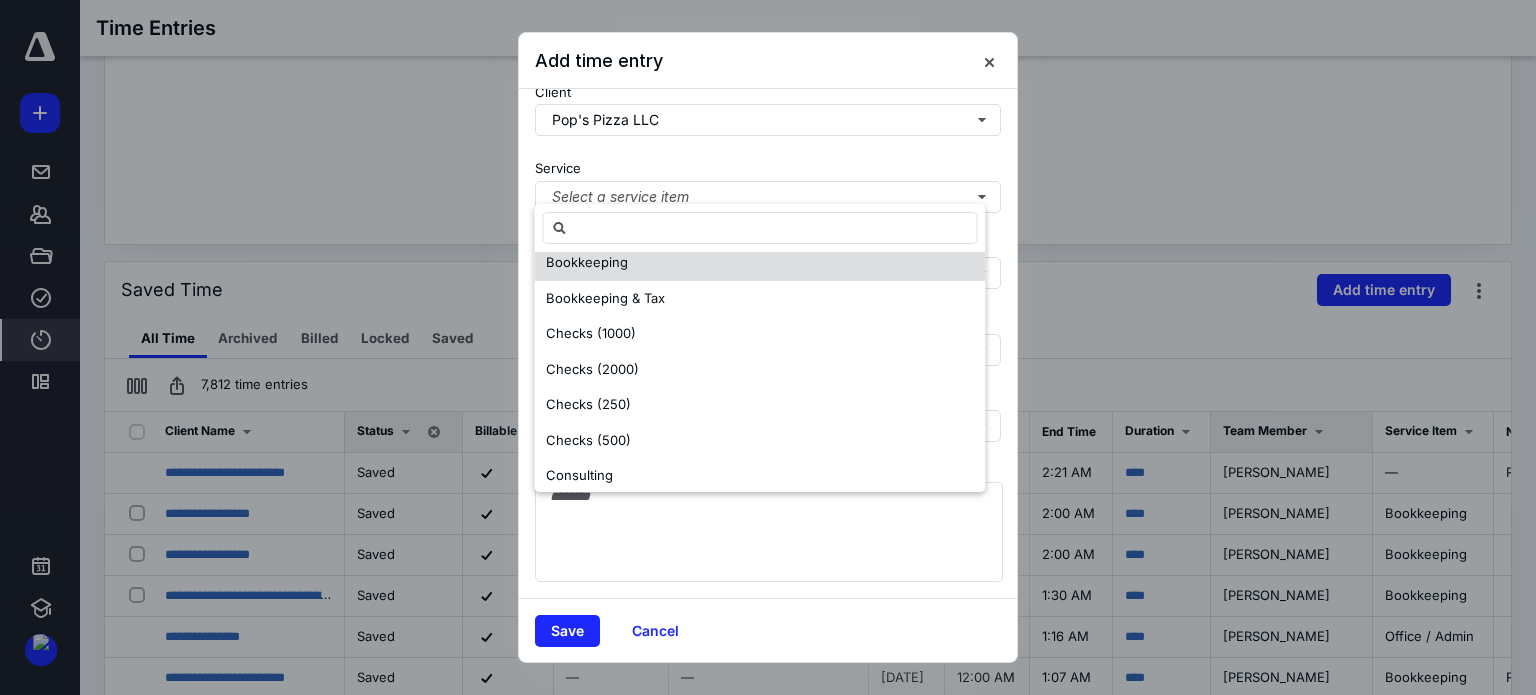 click on "Bookkeeping" at bounding box center [587, 262] 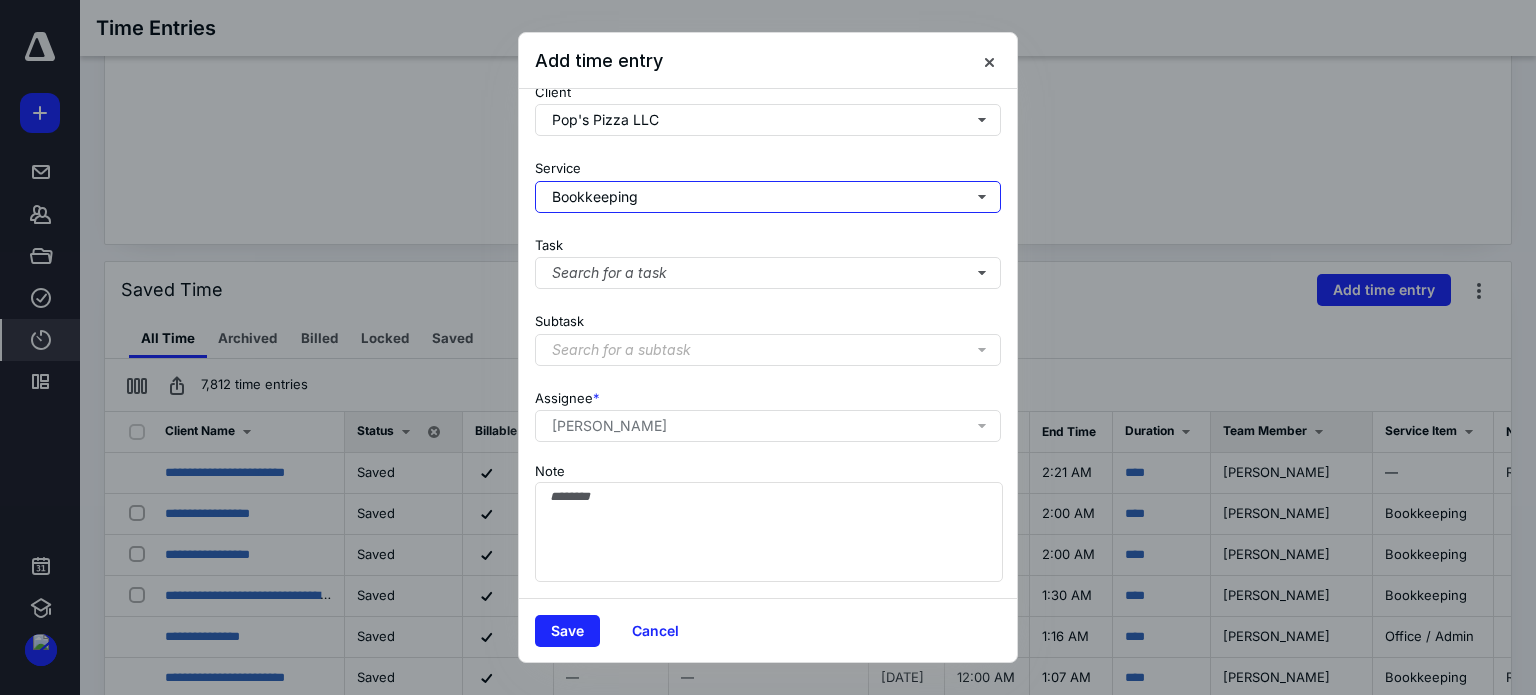scroll, scrollTop: 0, scrollLeft: 0, axis: both 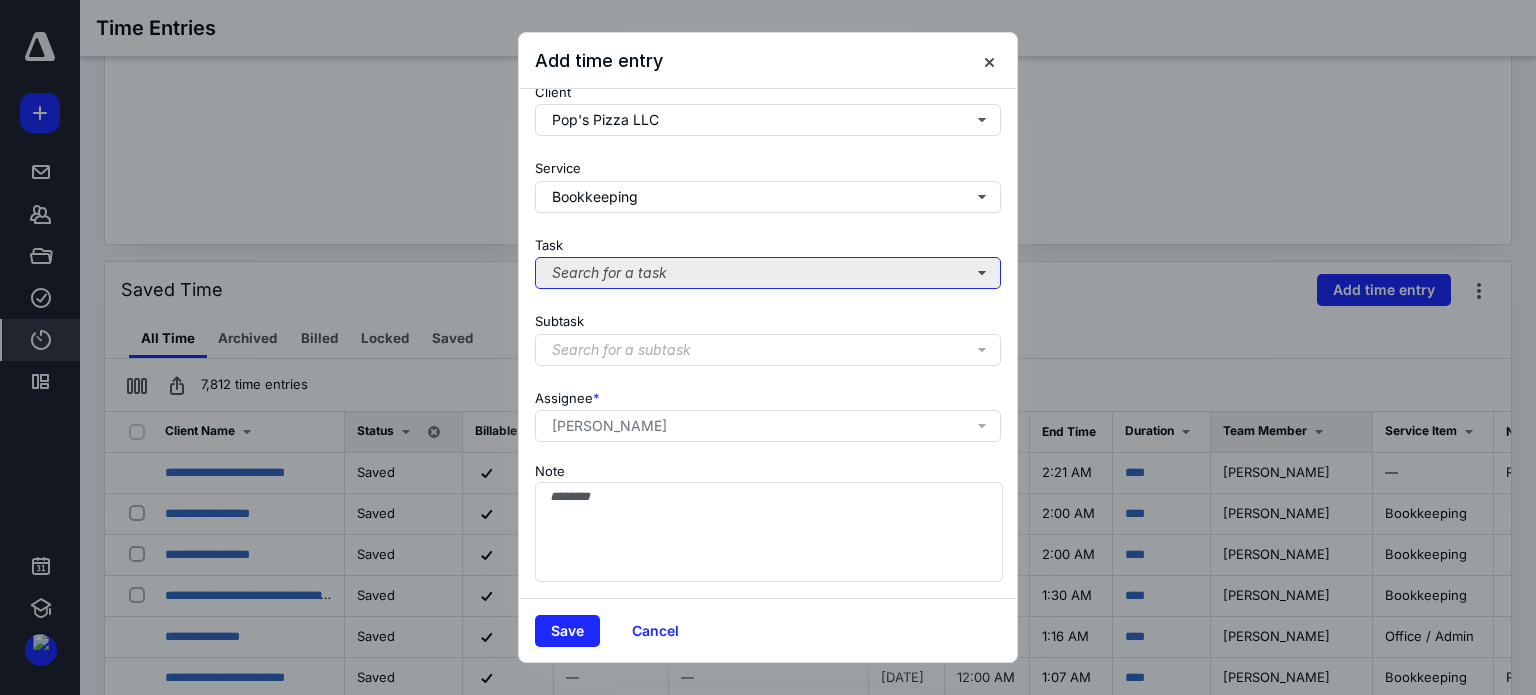 click on "Search for a task" at bounding box center [768, 273] 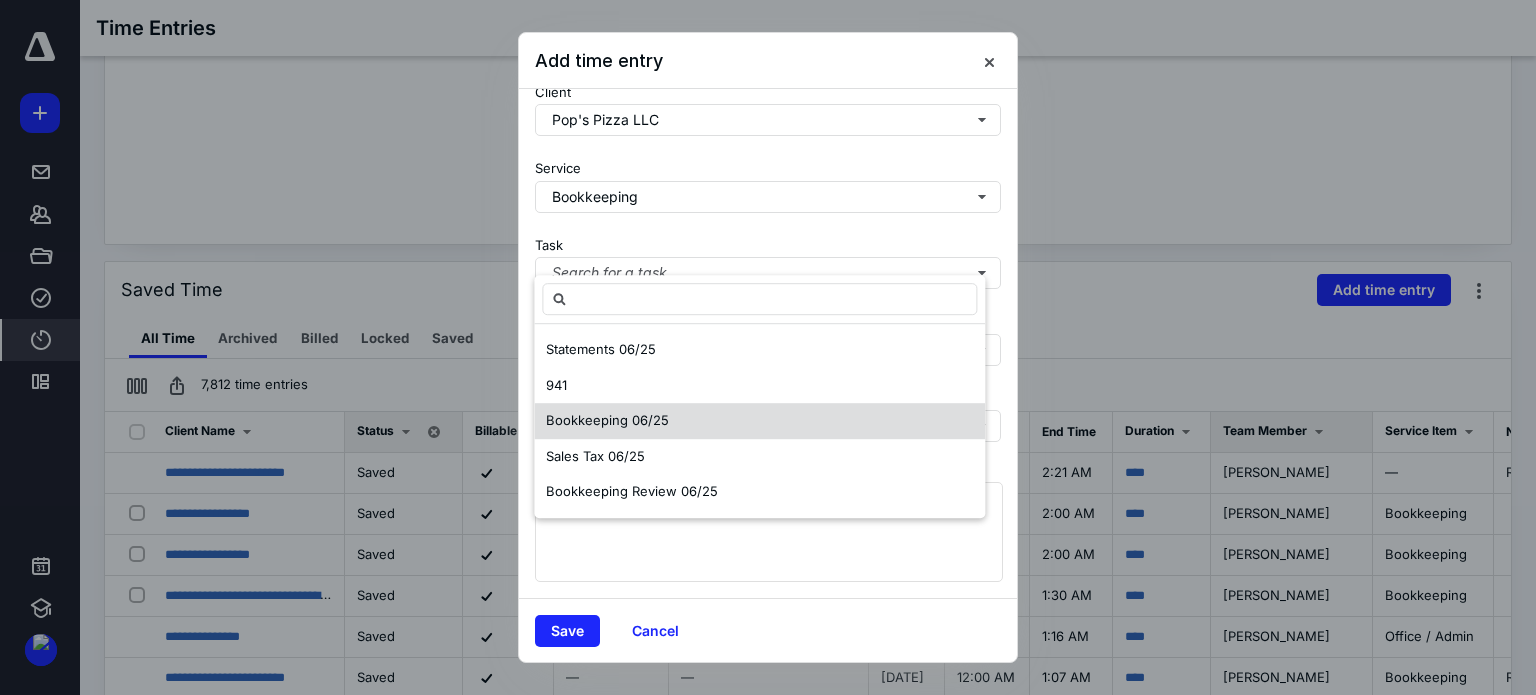click on "Bookkeeping 06/25" at bounding box center (759, 421) 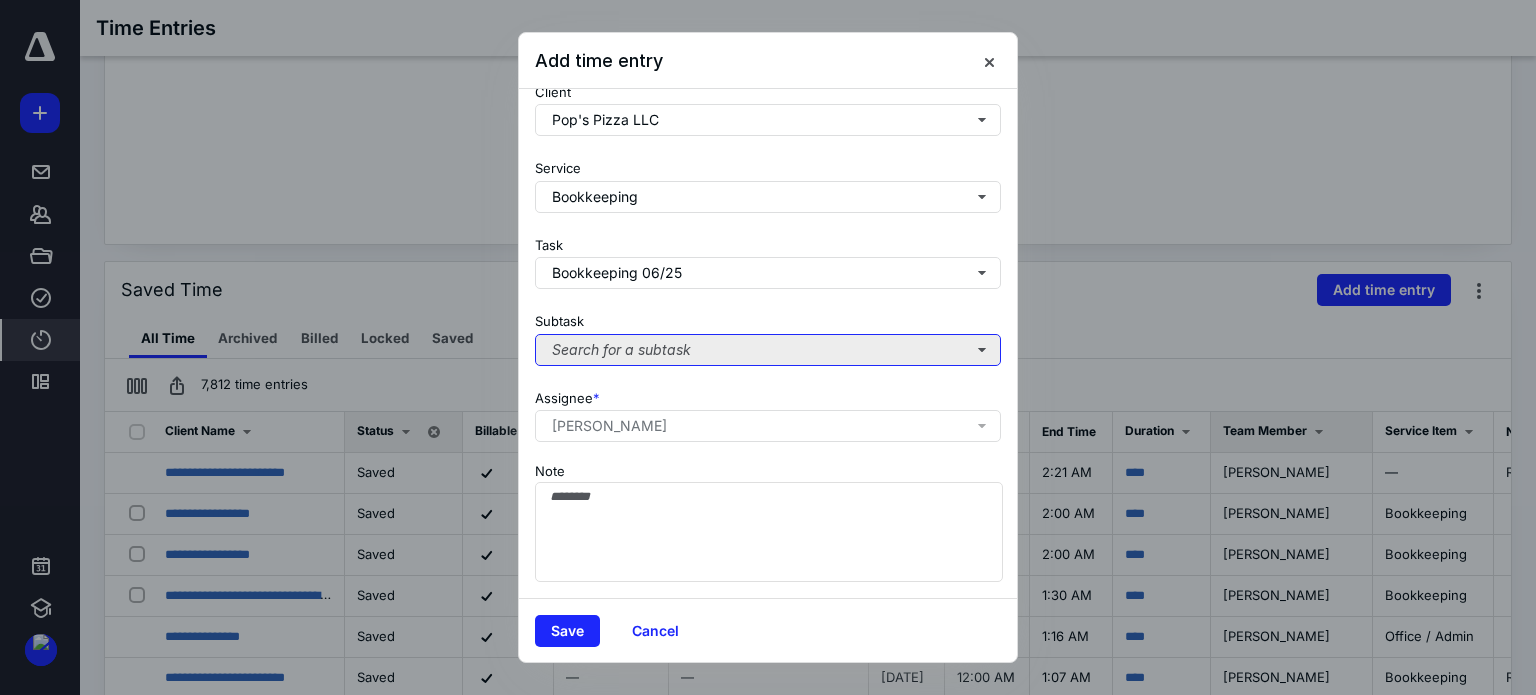 click on "Search for a subtask" at bounding box center [768, 350] 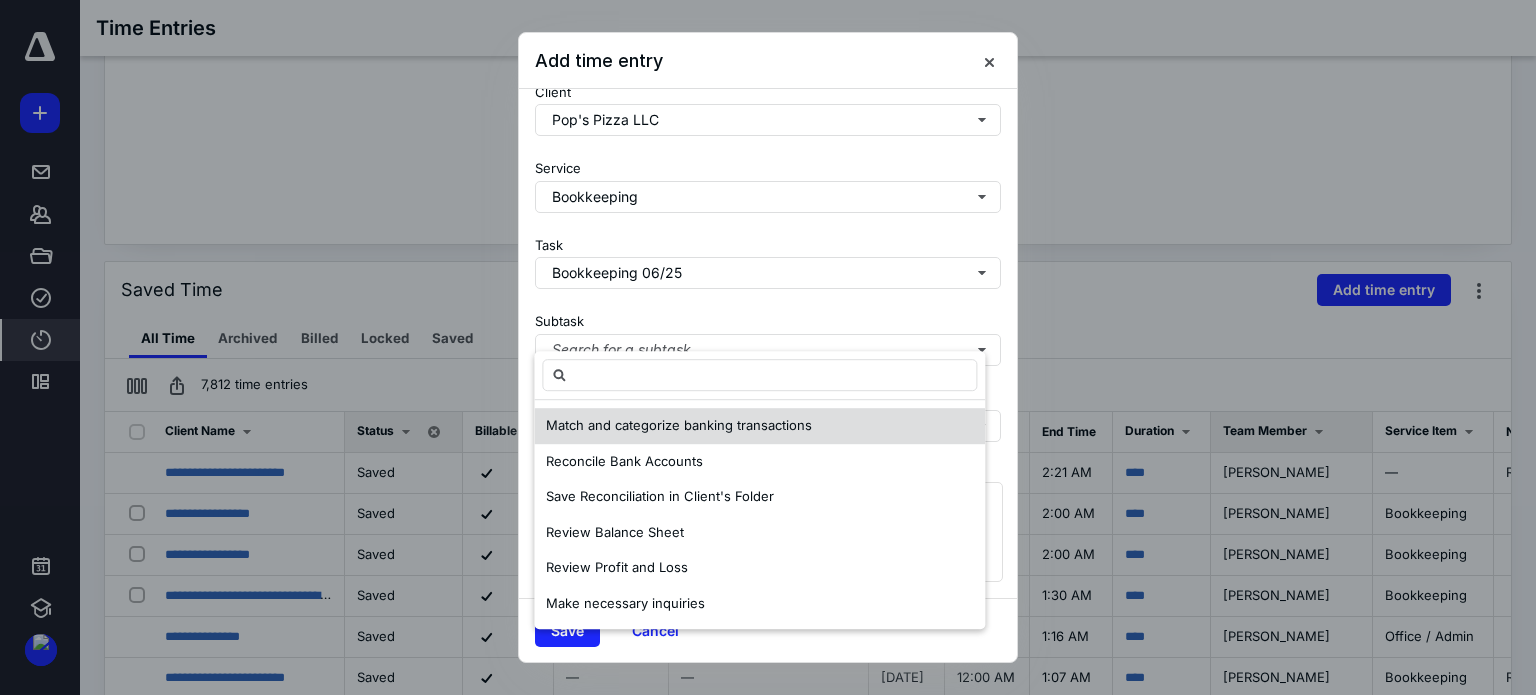 click on "Match and categorize banking transactions" at bounding box center (679, 426) 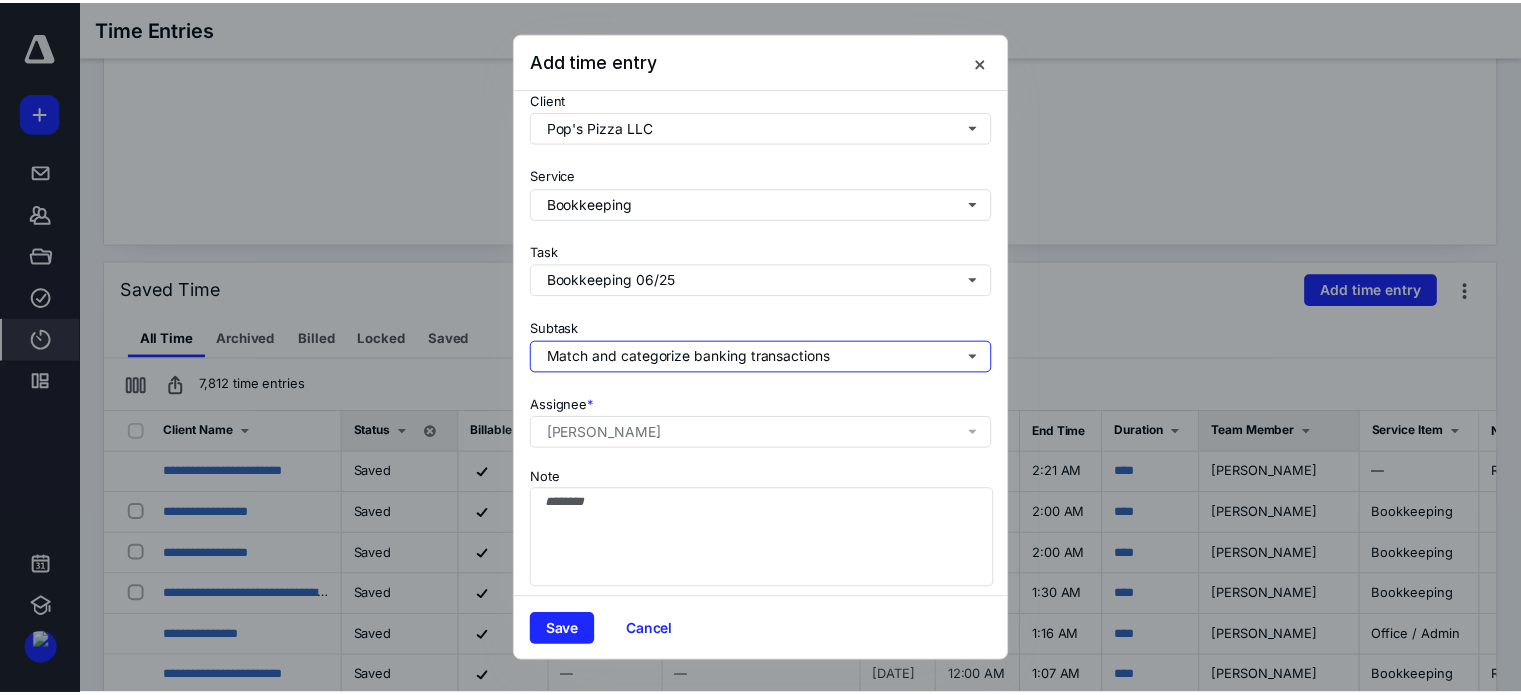 scroll, scrollTop: 205, scrollLeft: 0, axis: vertical 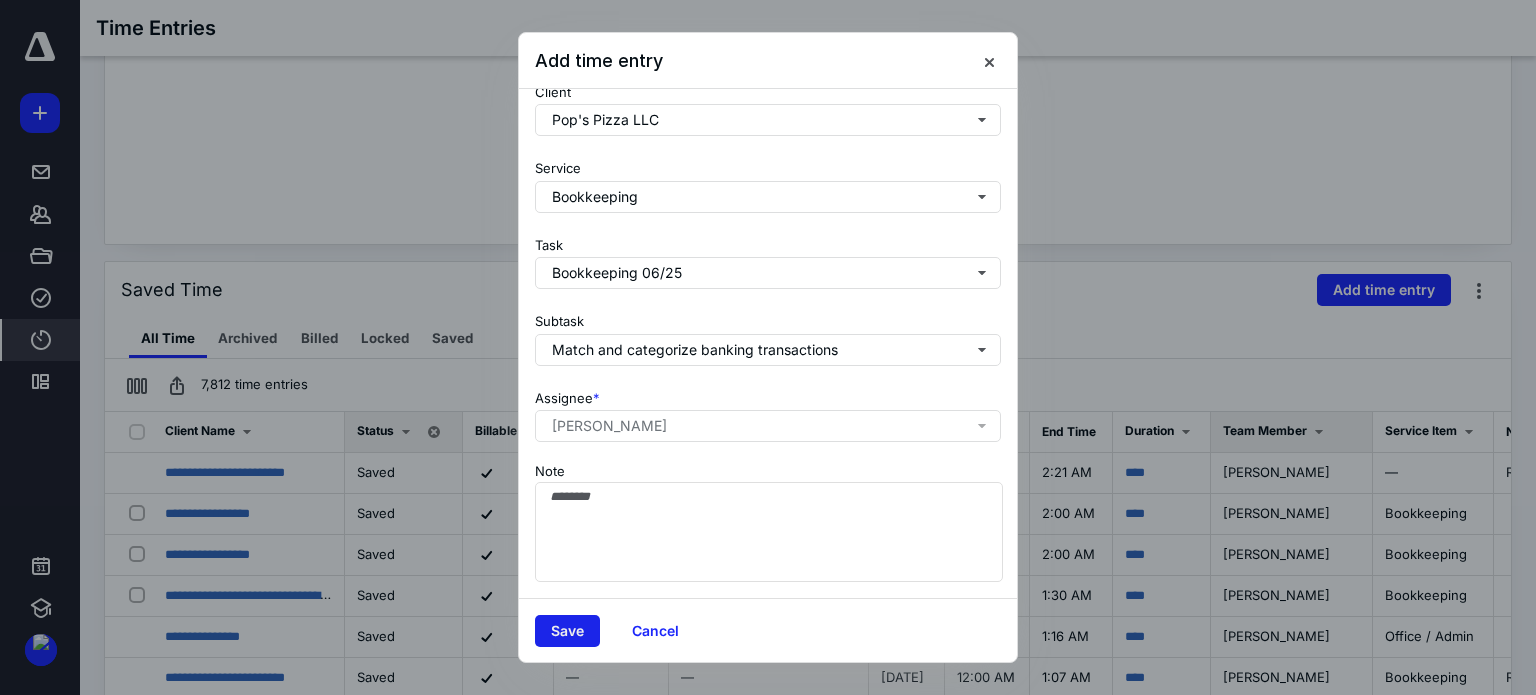 click on "Save" at bounding box center (567, 631) 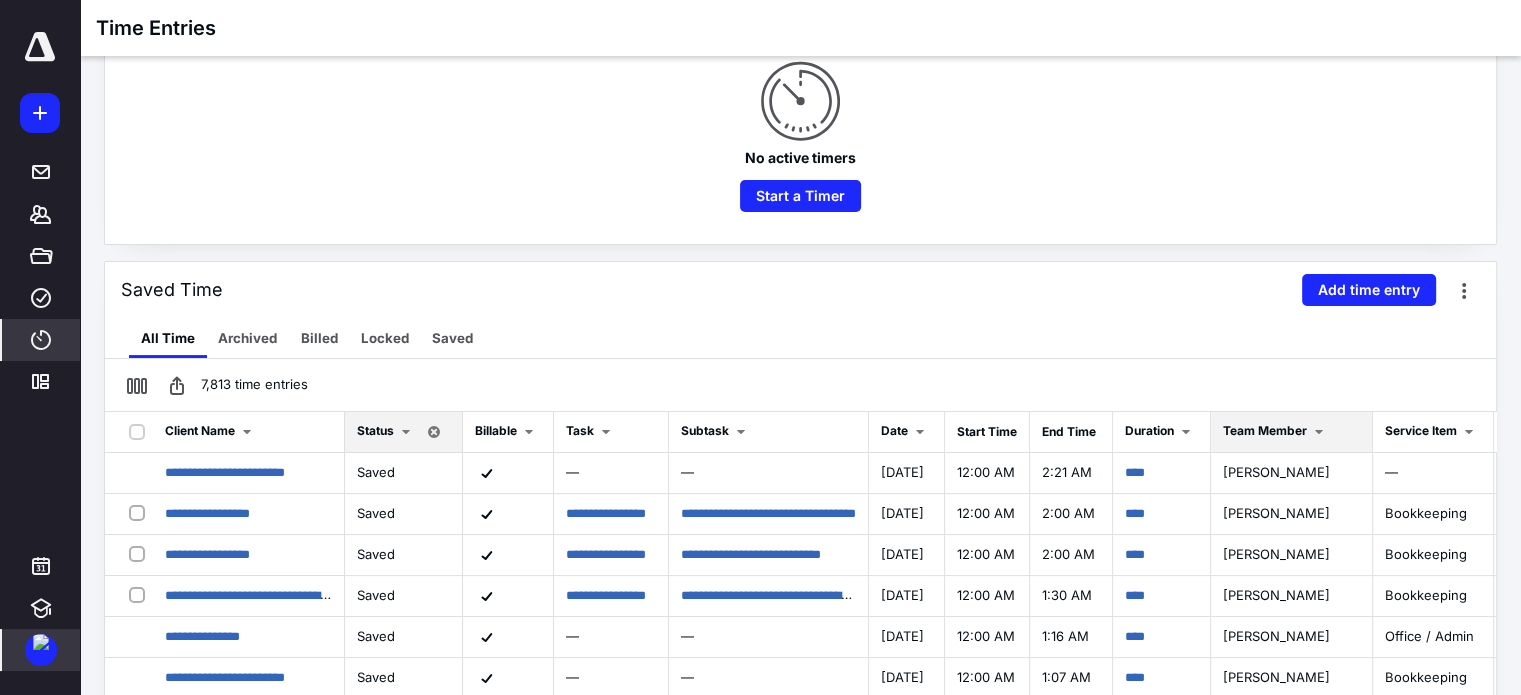 click at bounding box center [41, 650] 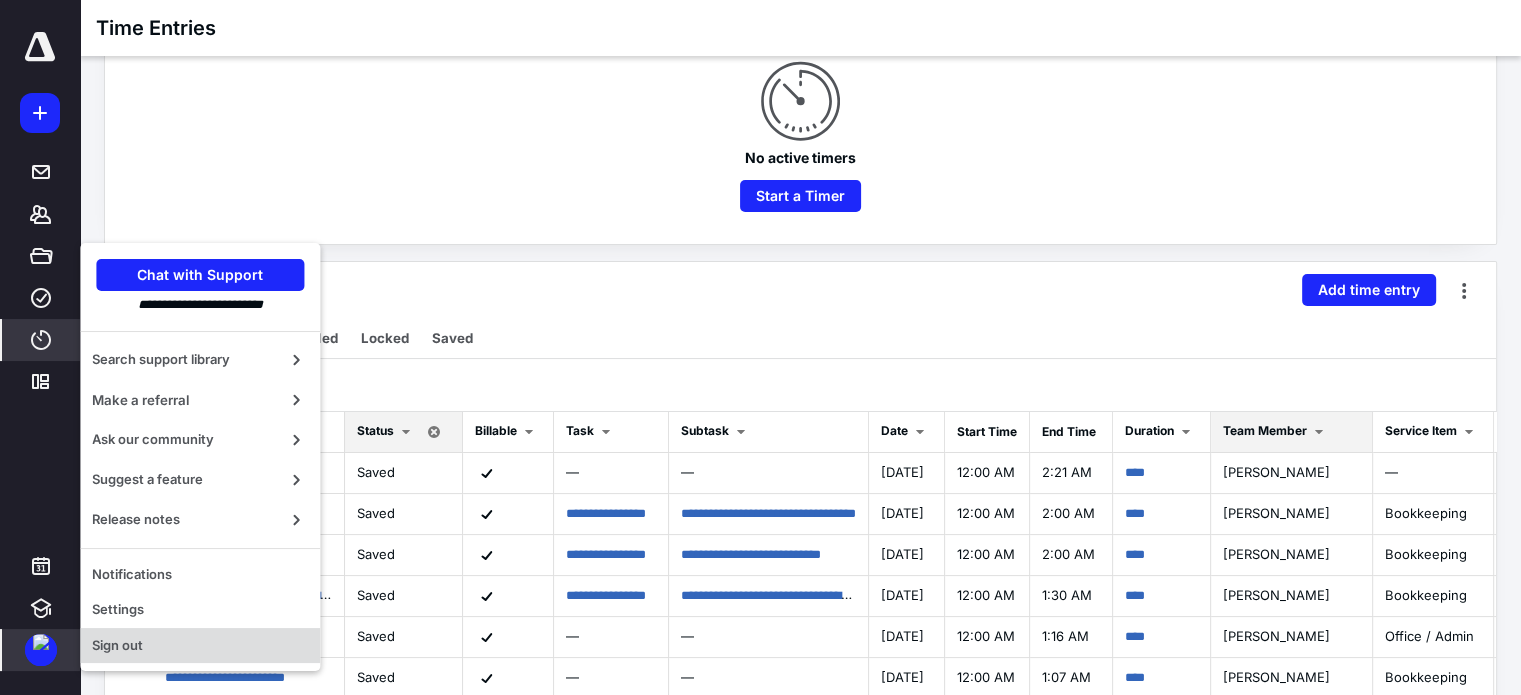click on "Sign out" at bounding box center [200, 646] 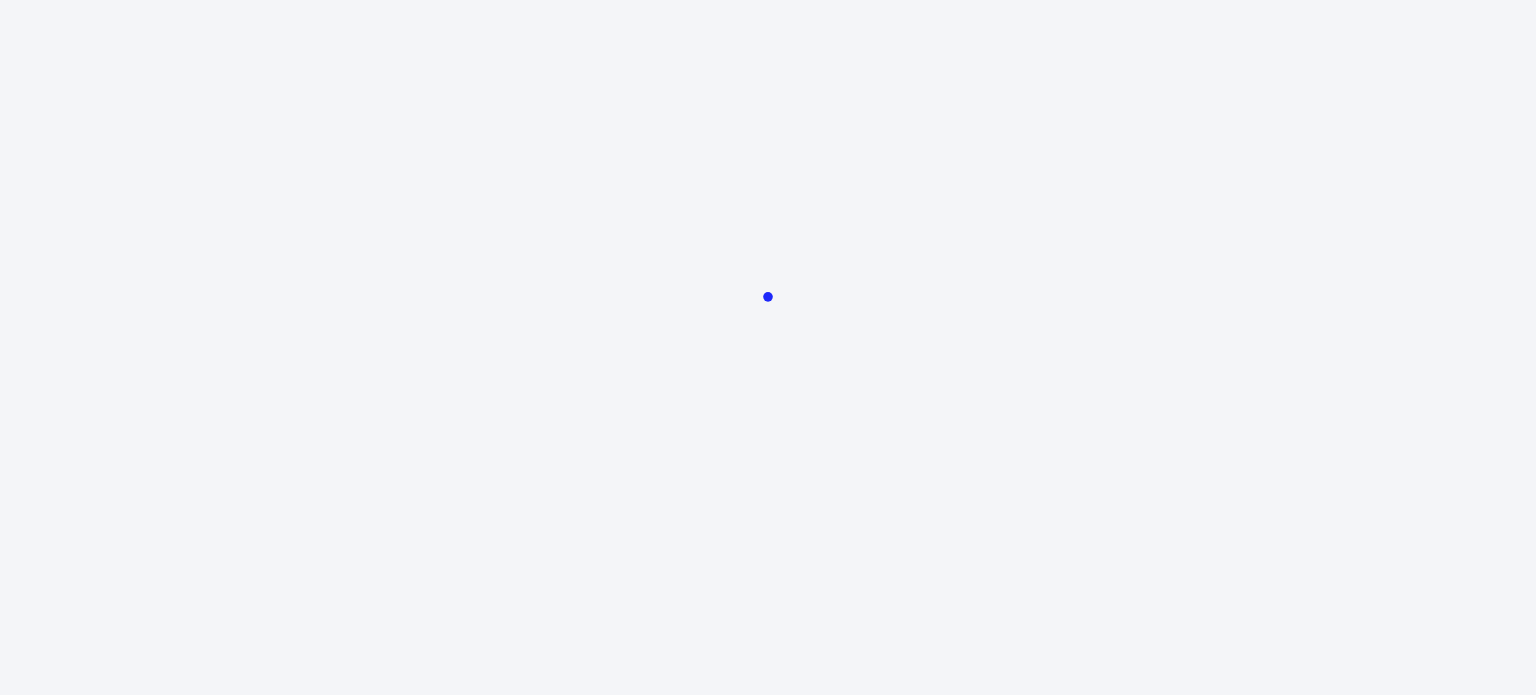 scroll, scrollTop: 0, scrollLeft: 0, axis: both 